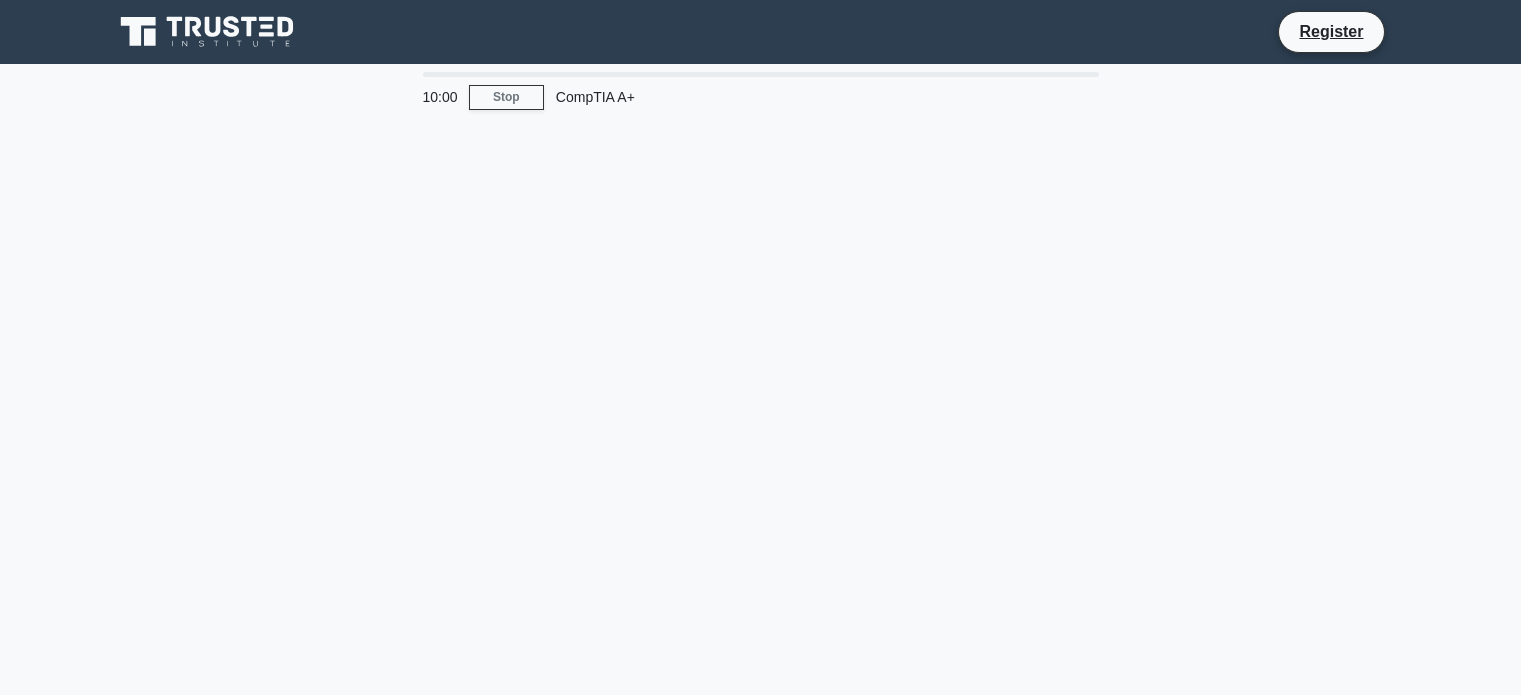 scroll, scrollTop: 0, scrollLeft: 0, axis: both 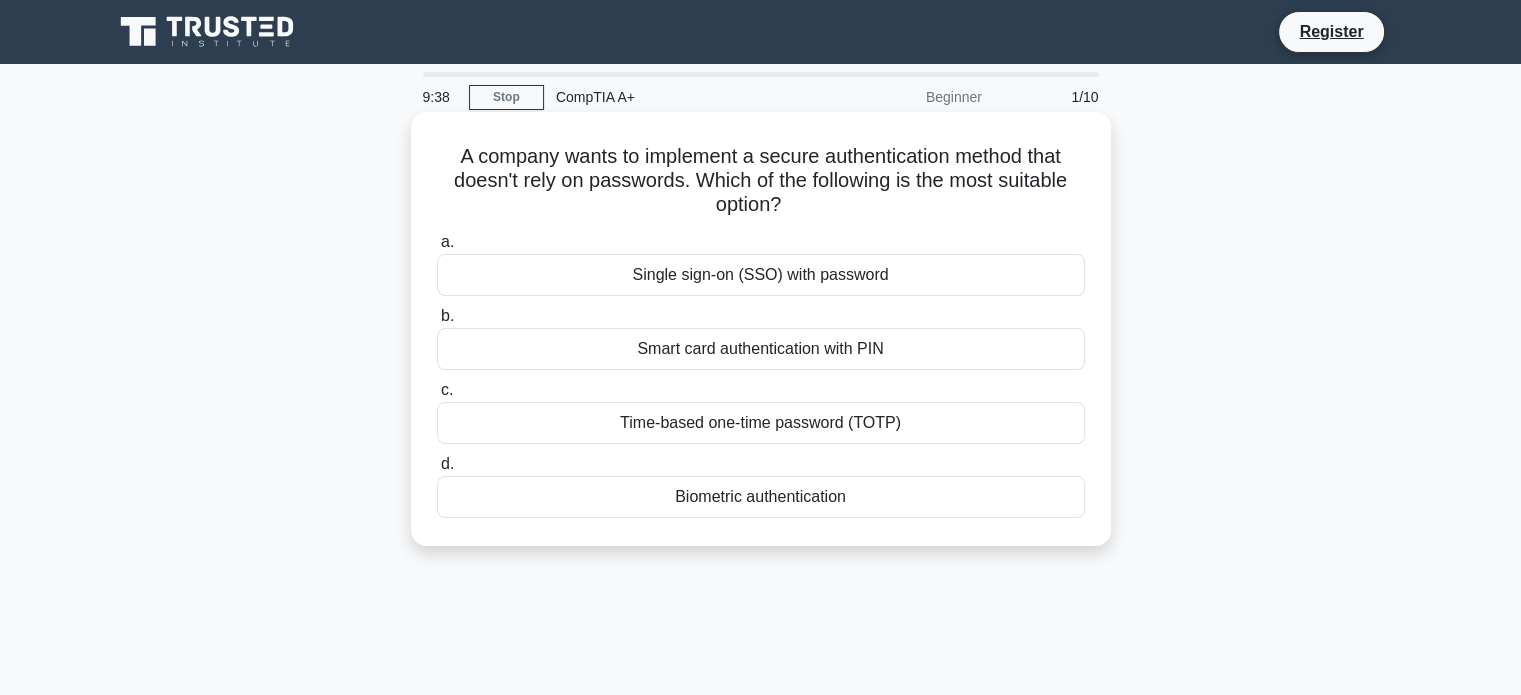 click on "Biometric authentication" at bounding box center [761, 497] 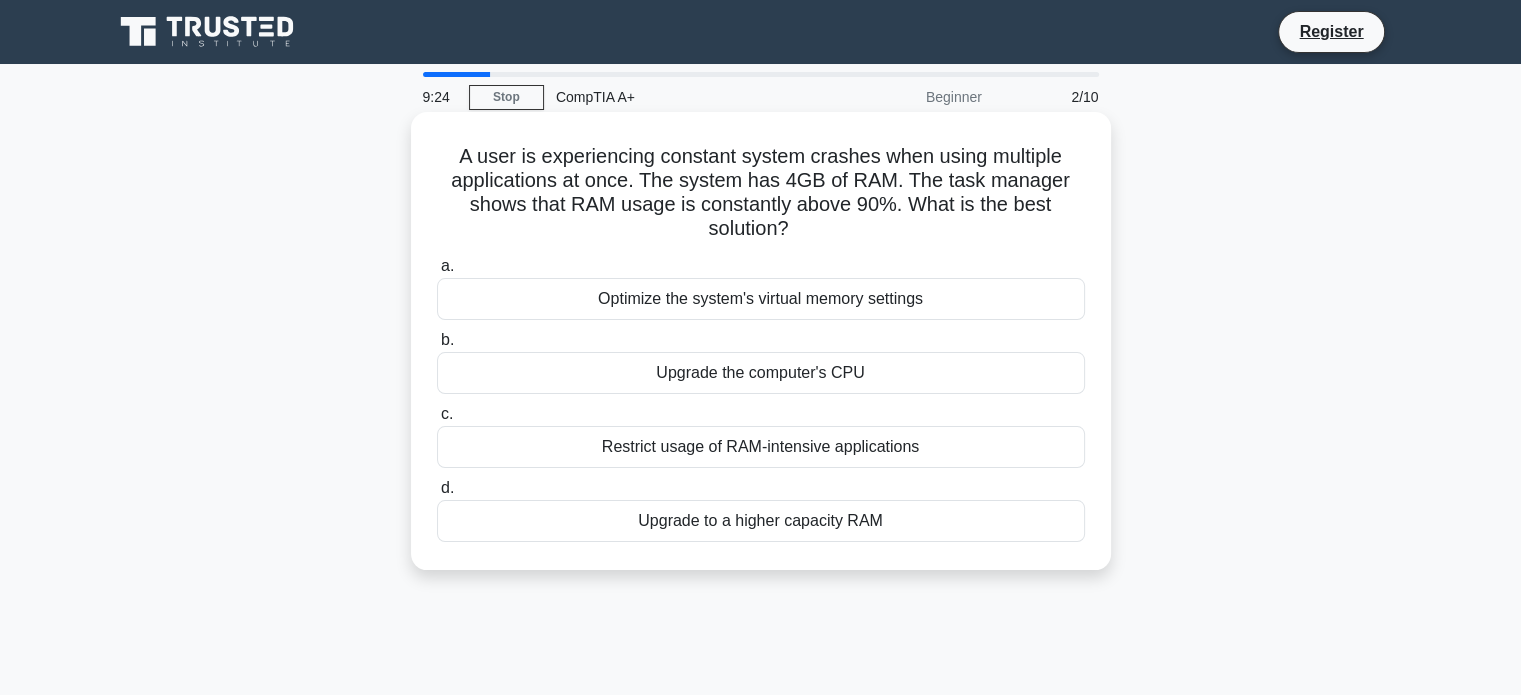 click on "Upgrade to a higher capacity RAM" at bounding box center (761, 521) 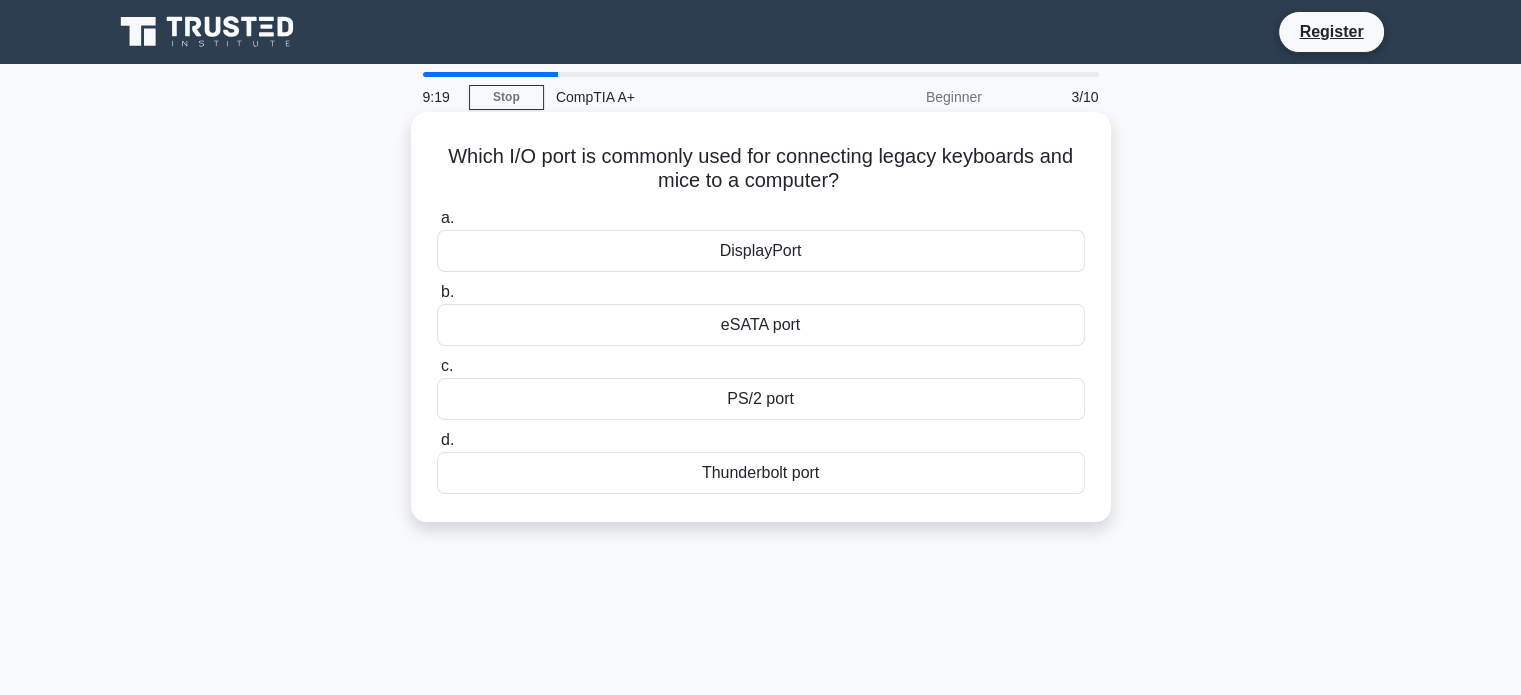 click on "PS/2 port" at bounding box center (761, 399) 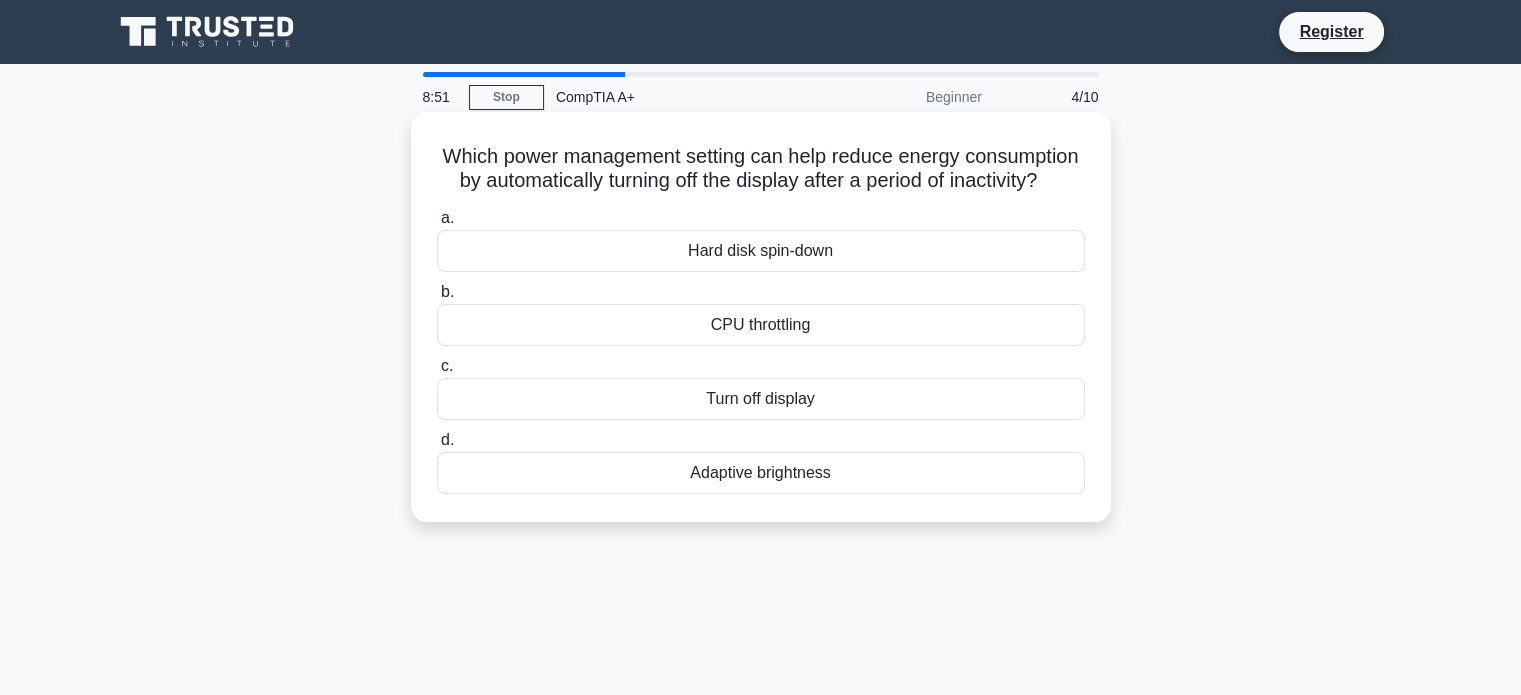 click on "Turn off display" at bounding box center (761, 399) 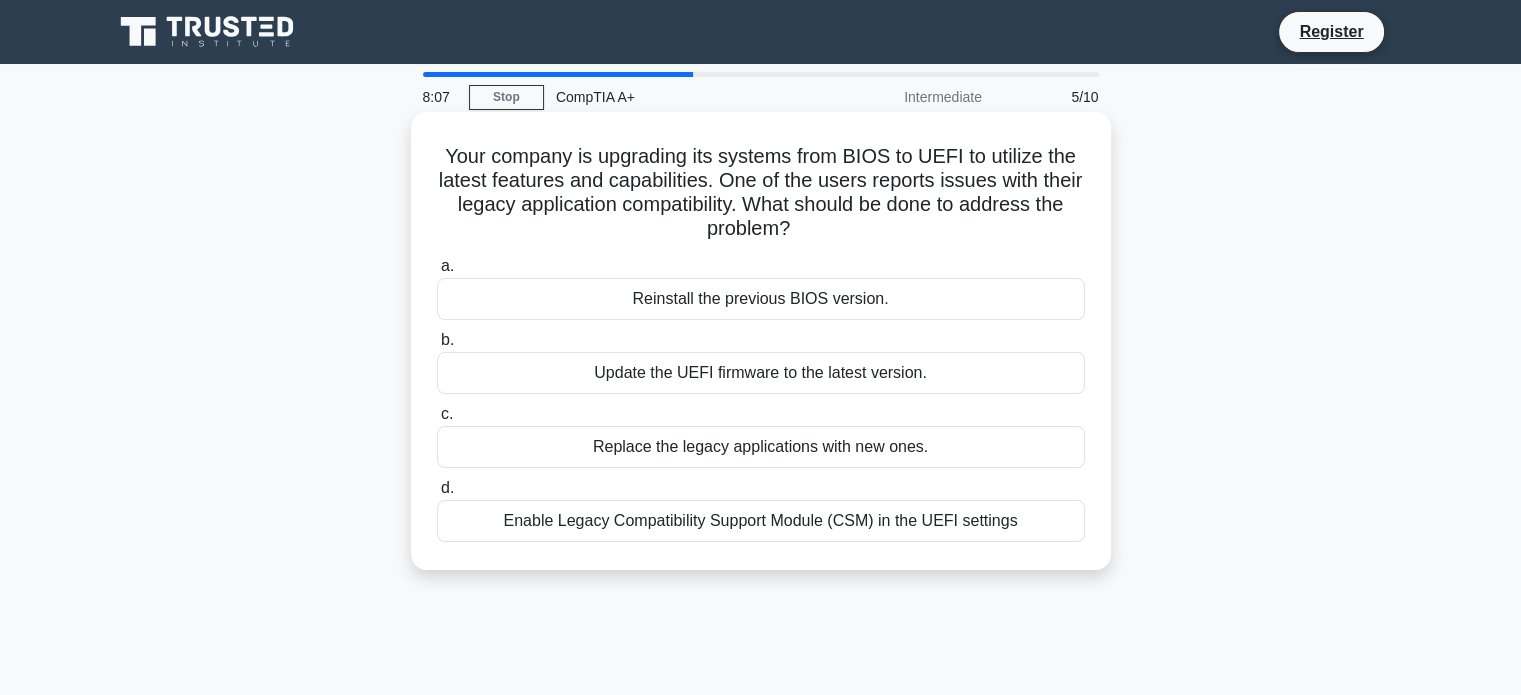 click on "Update the UEFI firmware to the latest version." at bounding box center (761, 373) 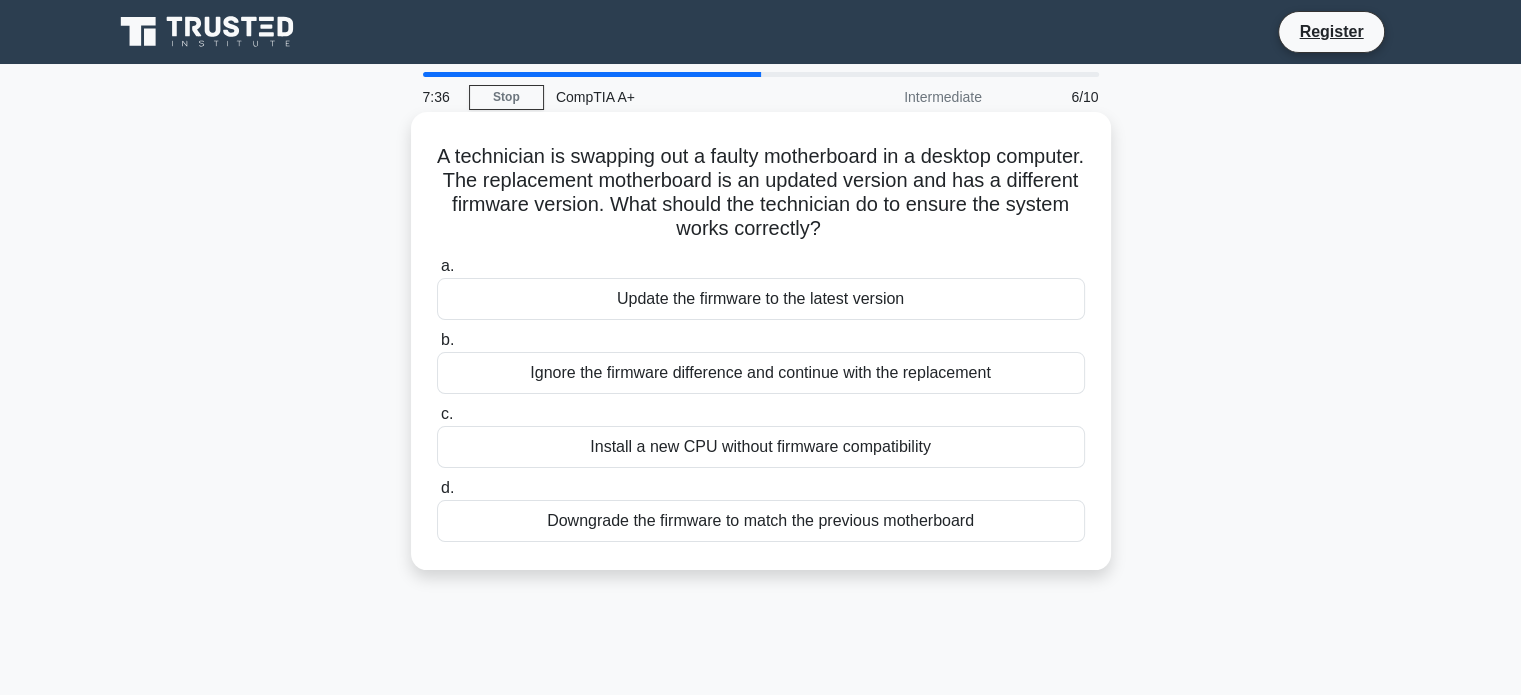 click on "Update the firmware to the latest version" at bounding box center (761, 299) 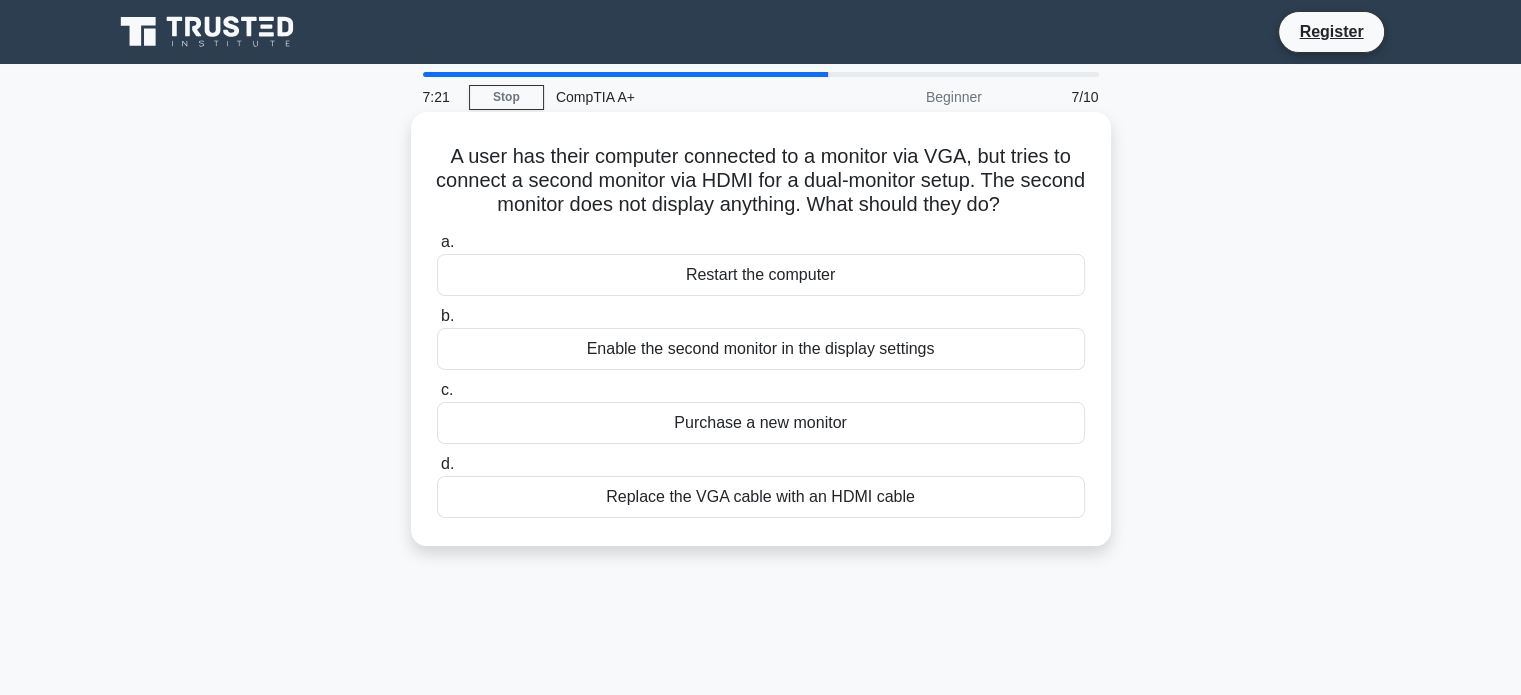 click on "Enable the second monitor in the display settings" at bounding box center (761, 349) 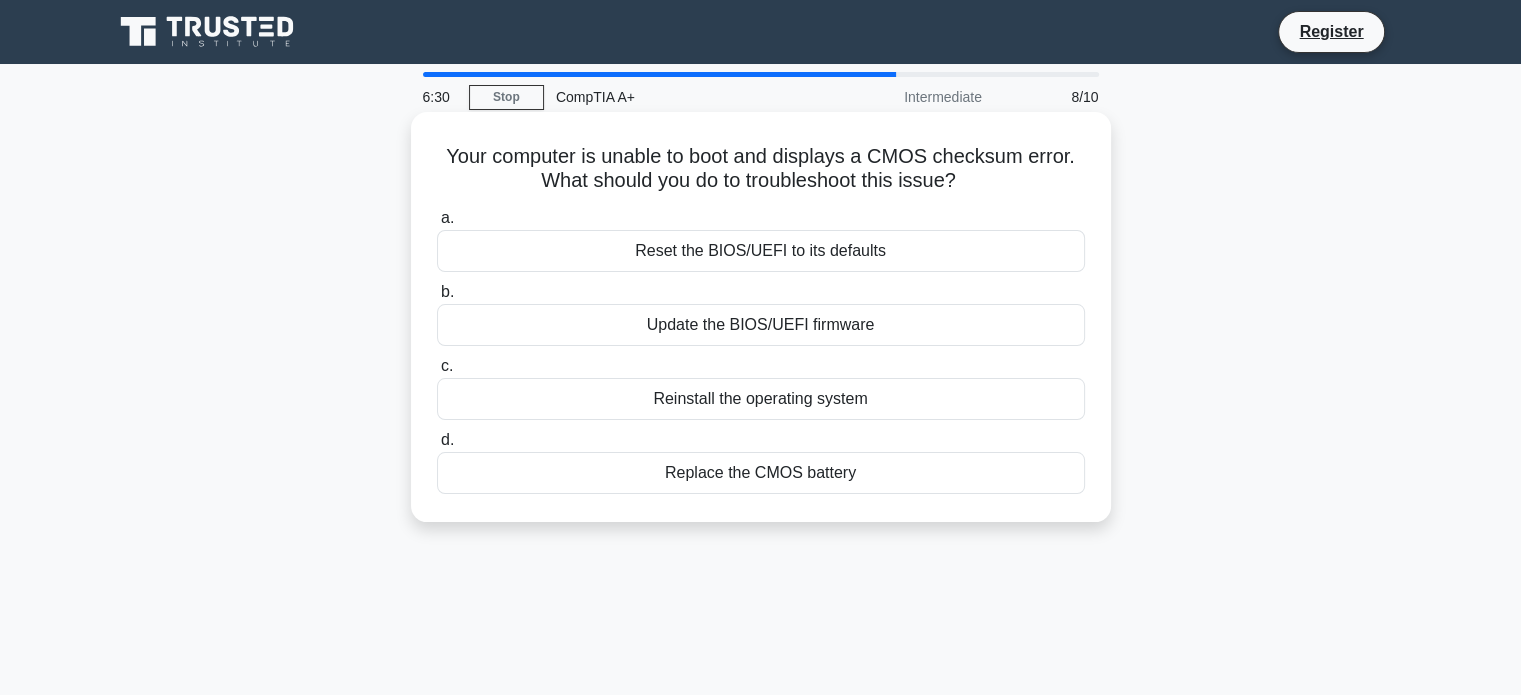 click on "Reset the BIOS/UEFI to its defaults" at bounding box center [761, 251] 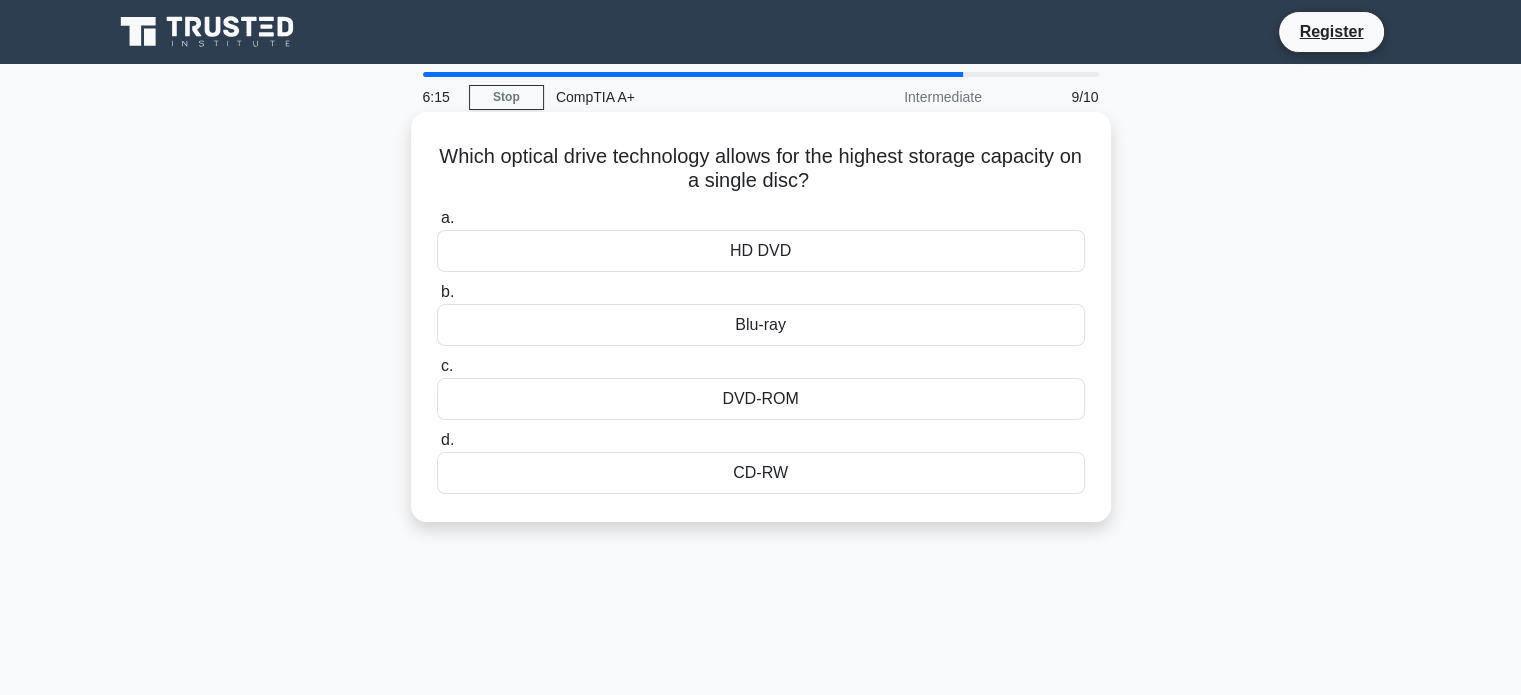 click on "Blu-ray" at bounding box center [761, 325] 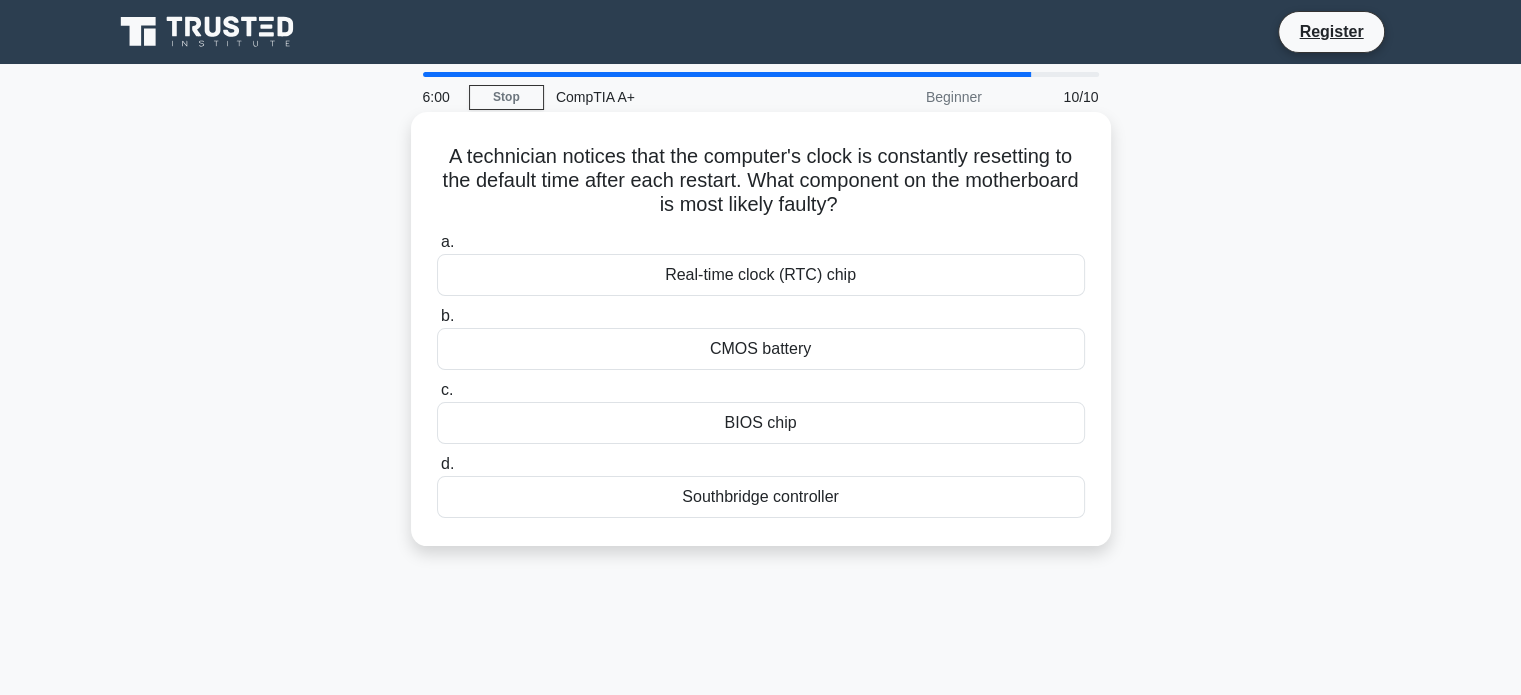click on "CMOS battery" at bounding box center [761, 349] 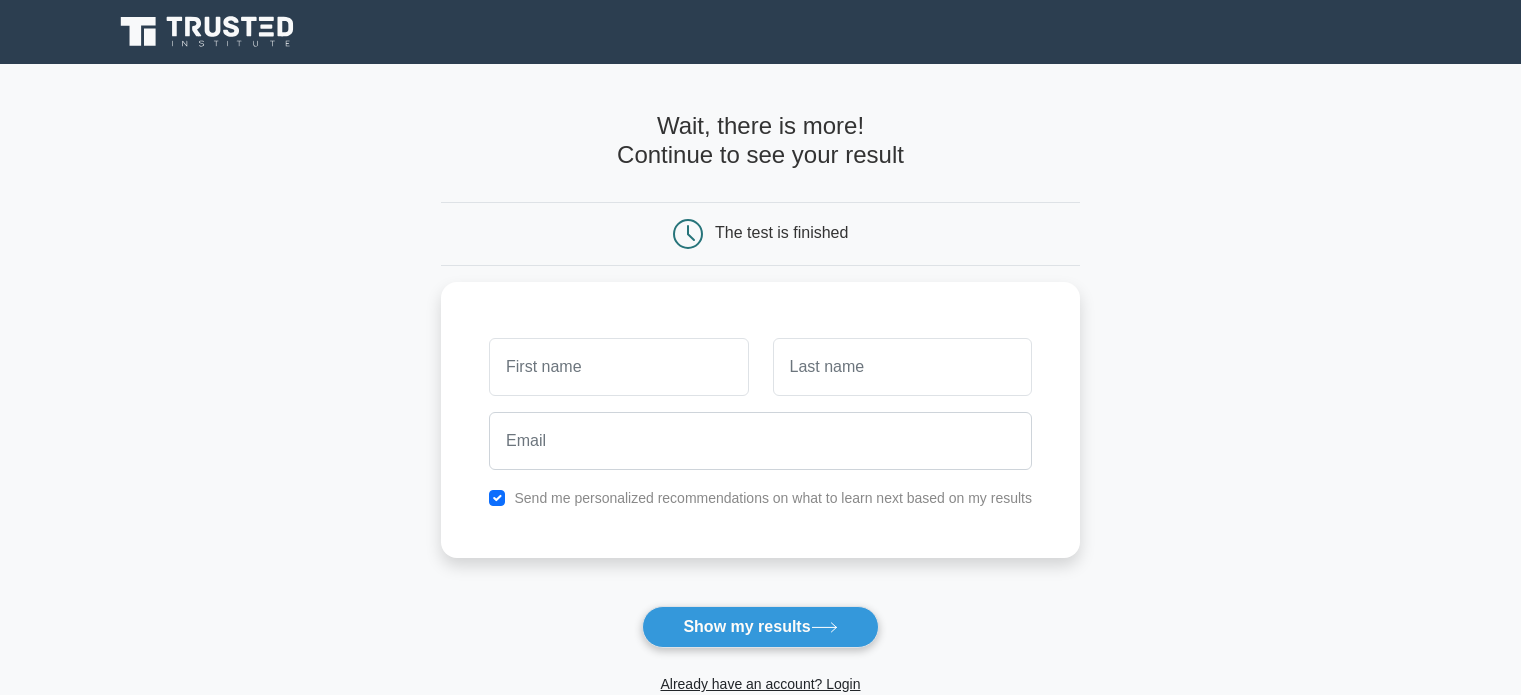 scroll, scrollTop: 0, scrollLeft: 0, axis: both 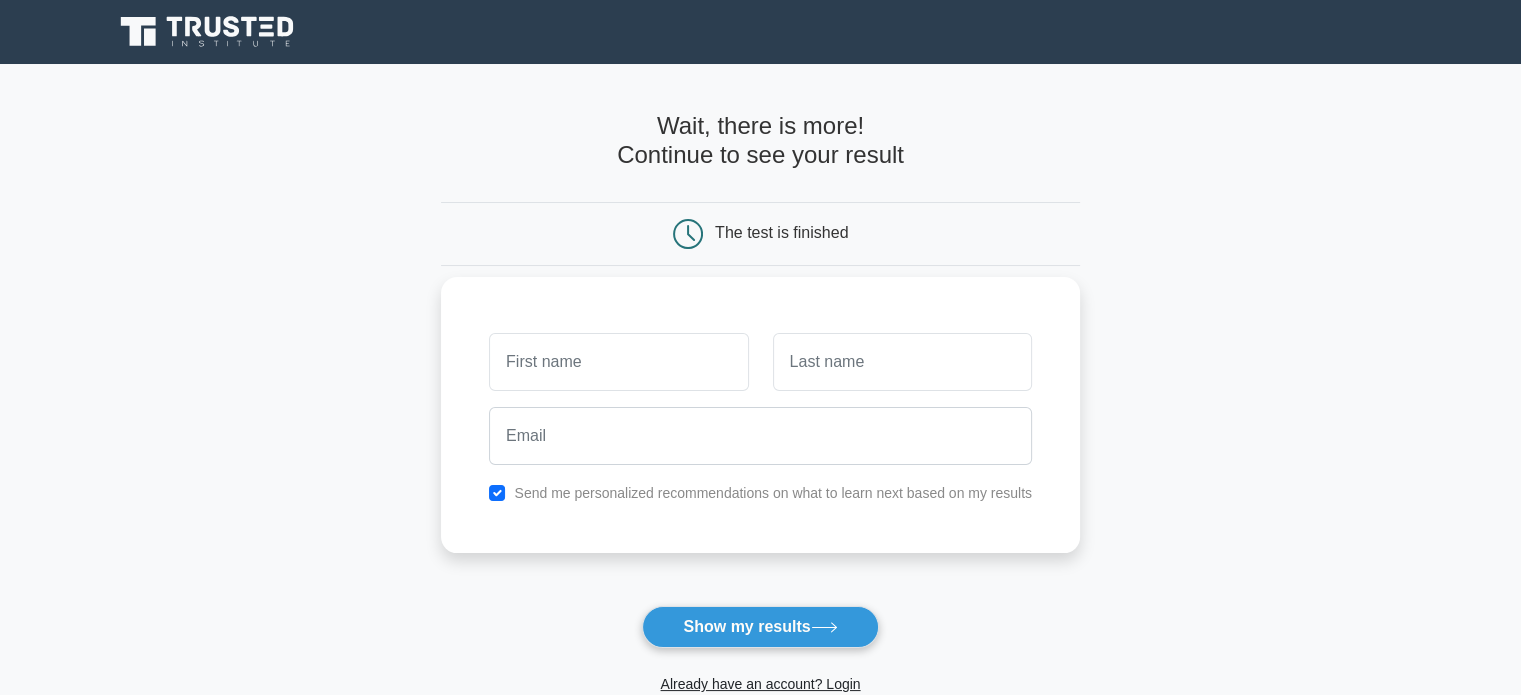 click at bounding box center (618, 362) 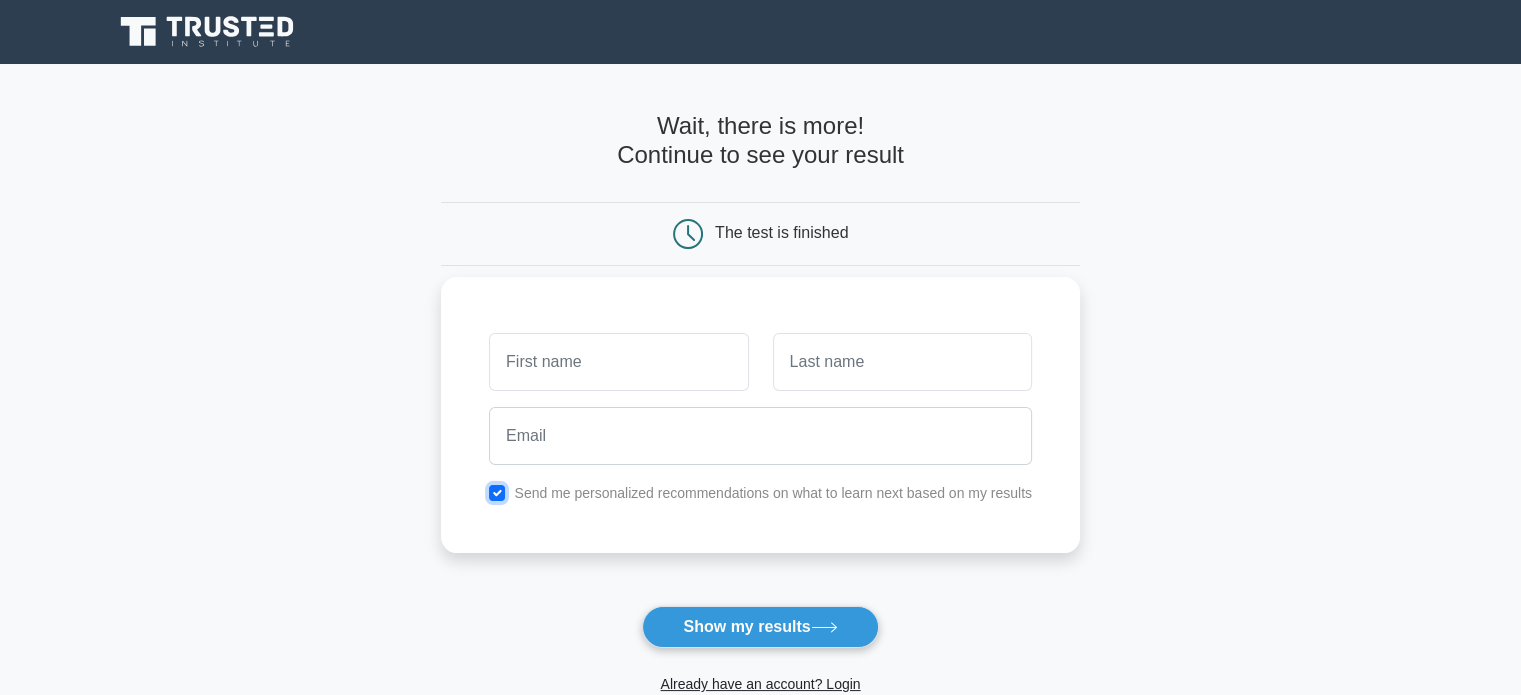 click at bounding box center (497, 493) 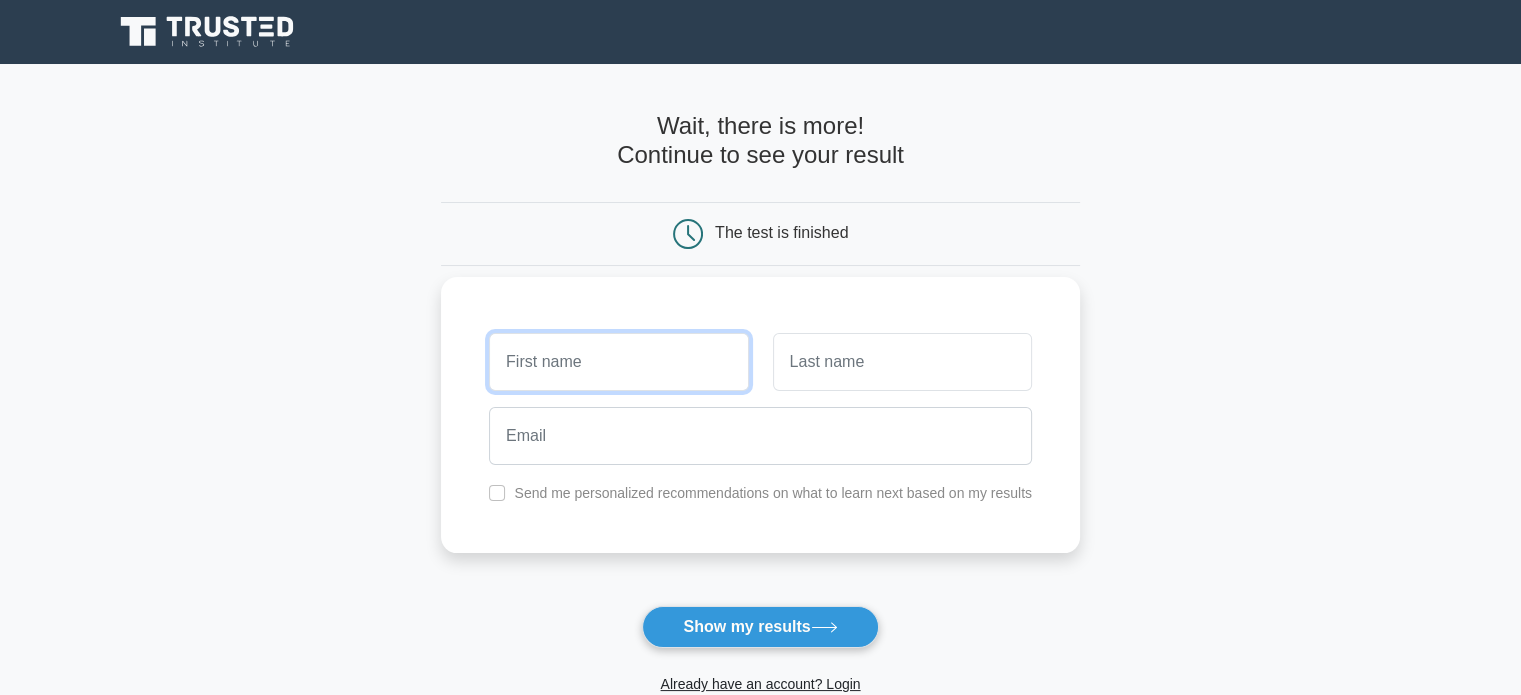 click at bounding box center (618, 362) 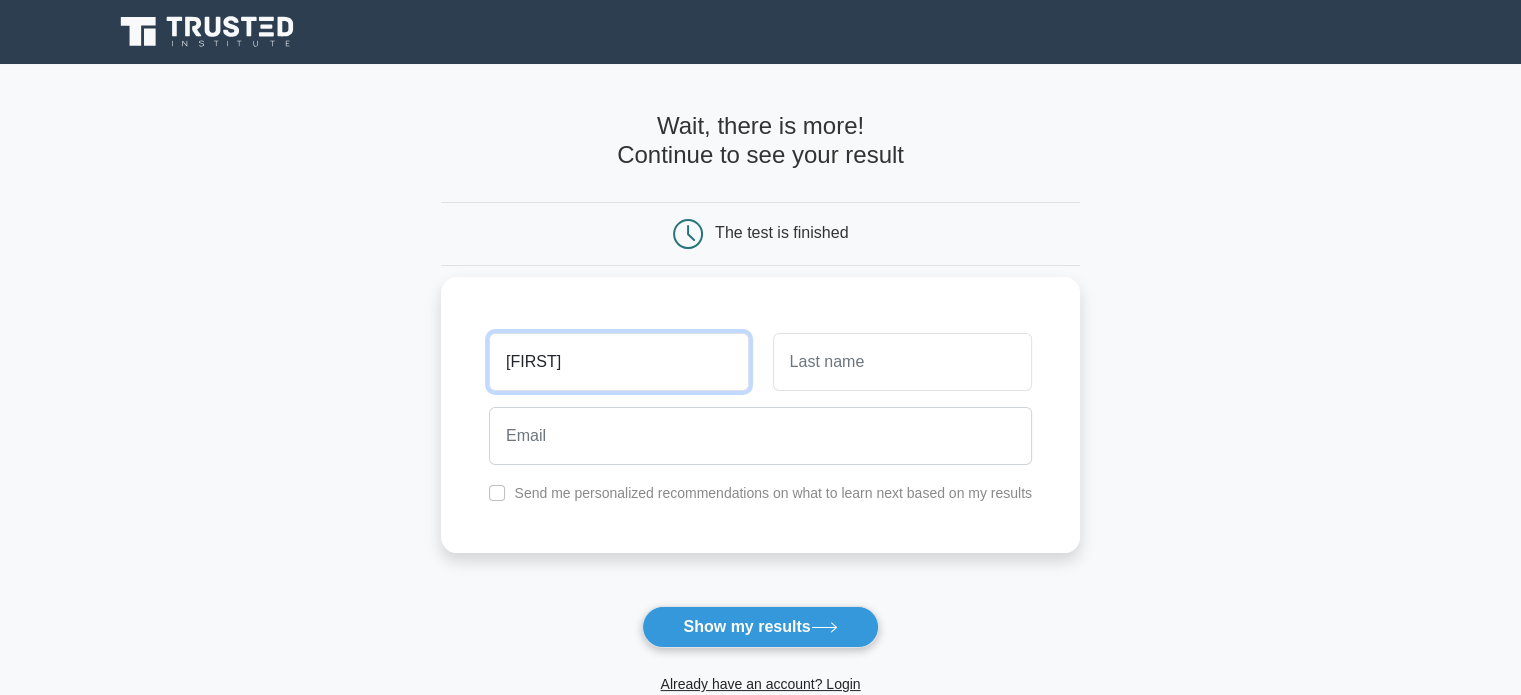 type on "[FIRST]" 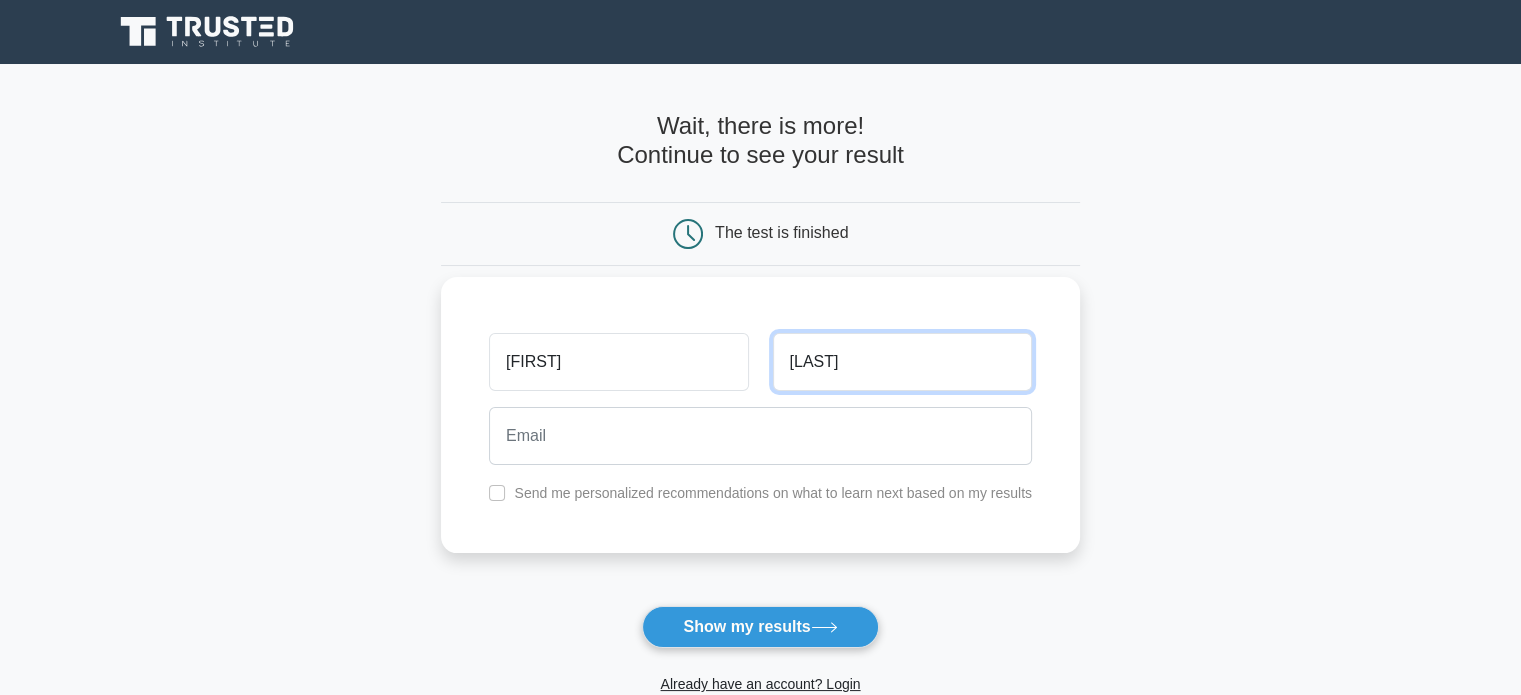 type on "[LAST]" 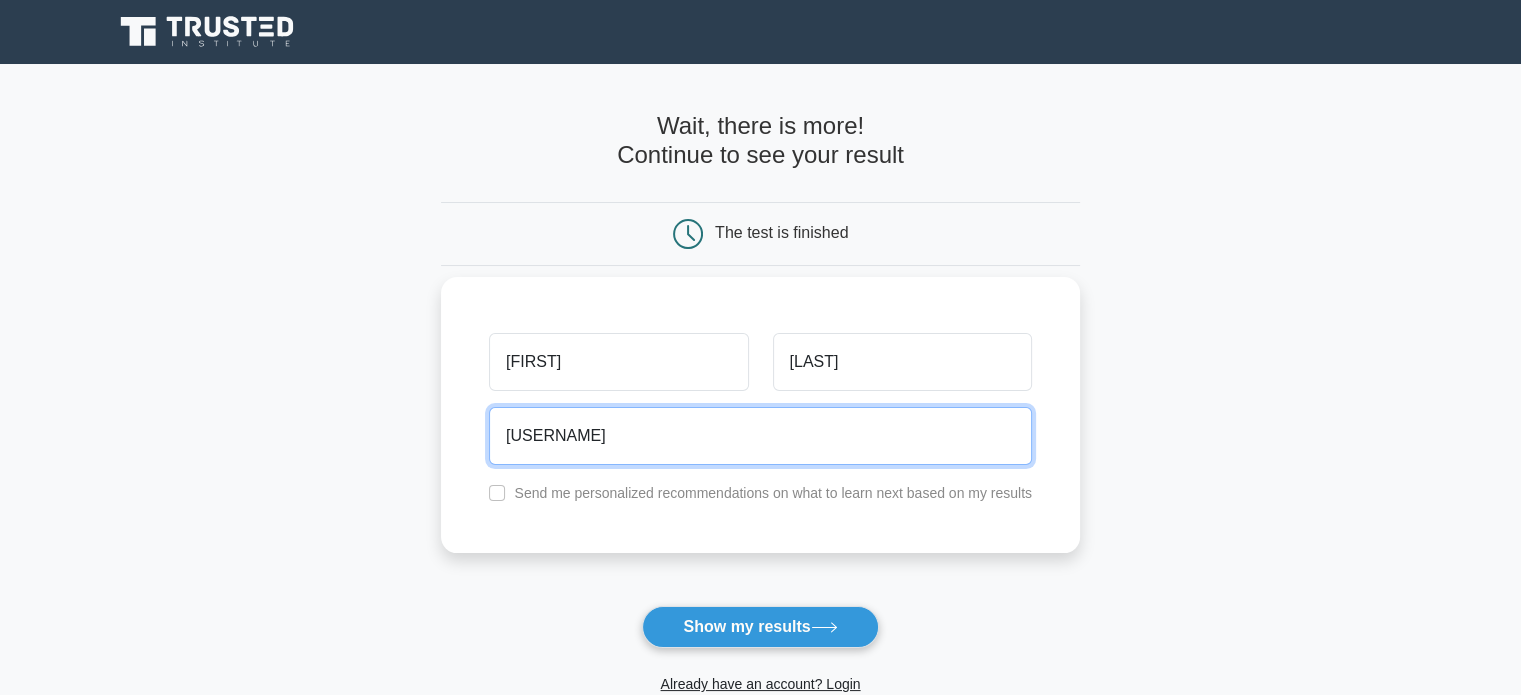 type on "[EMAIL]" 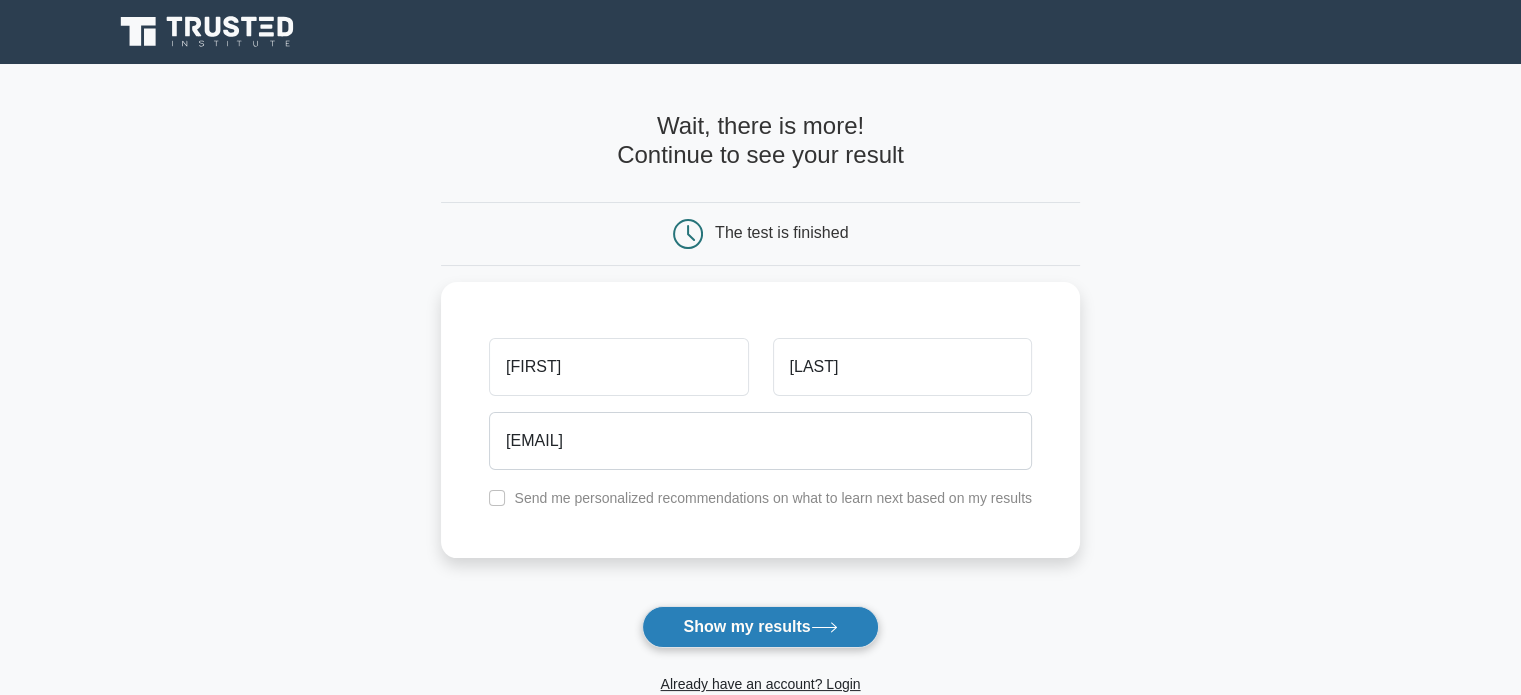 click on "Show my results" at bounding box center (760, 627) 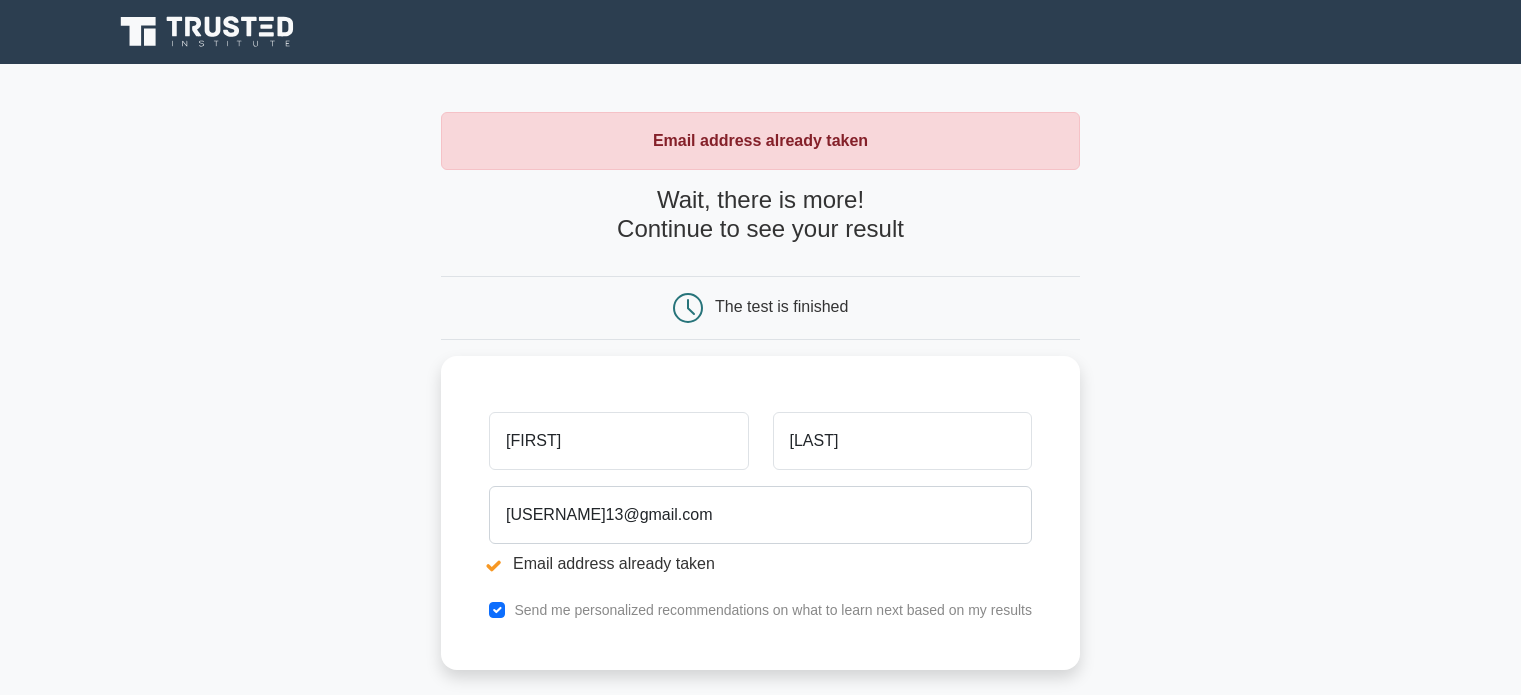 scroll, scrollTop: 0, scrollLeft: 0, axis: both 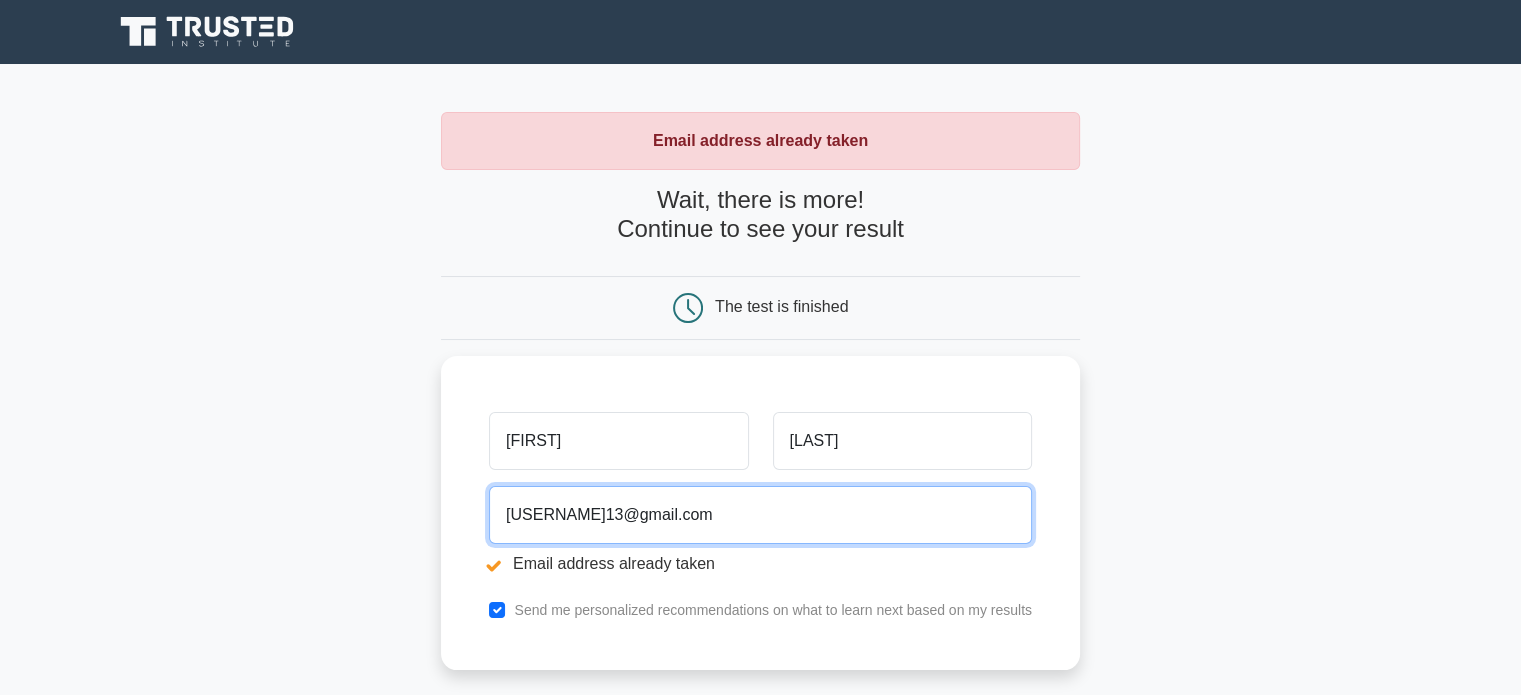 drag, startPoint x: 744, startPoint y: 503, endPoint x: 30, endPoint y: 476, distance: 714.5103 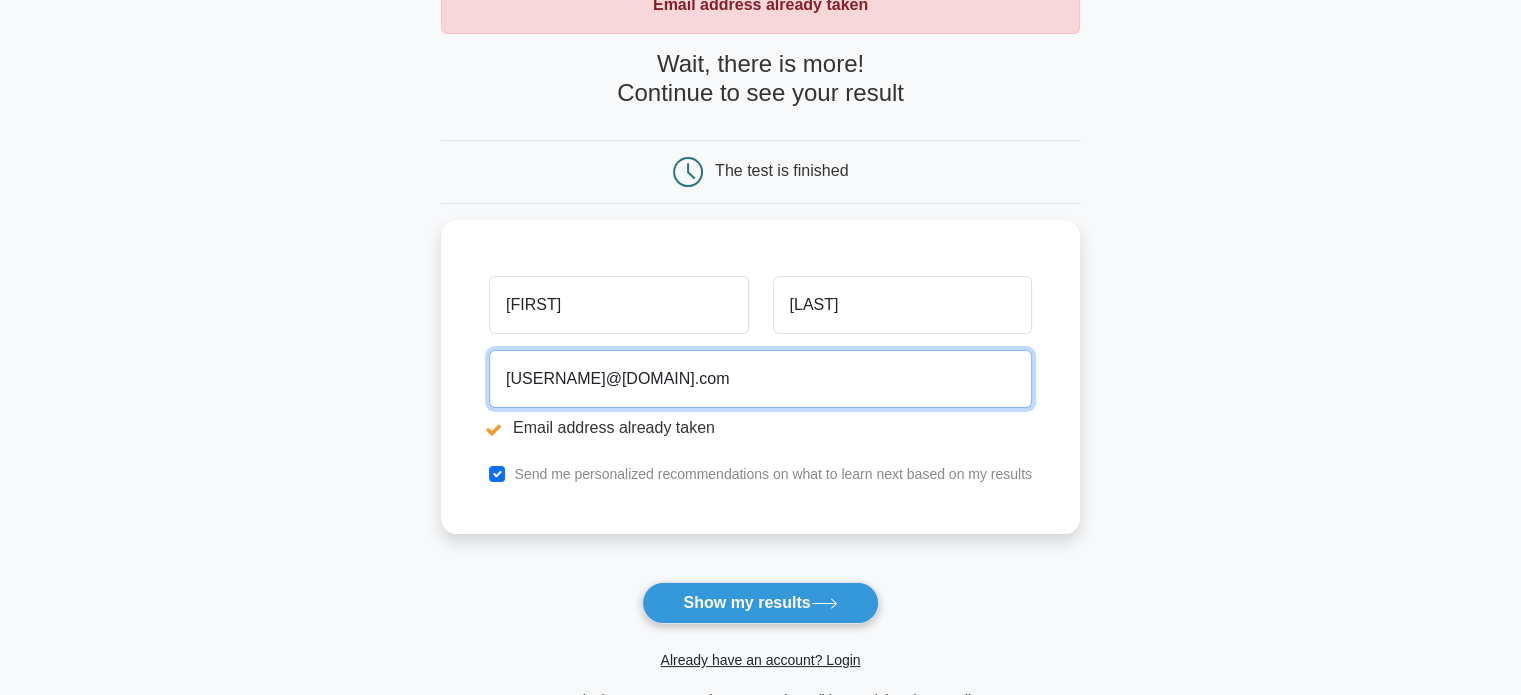 scroll, scrollTop: 400, scrollLeft: 0, axis: vertical 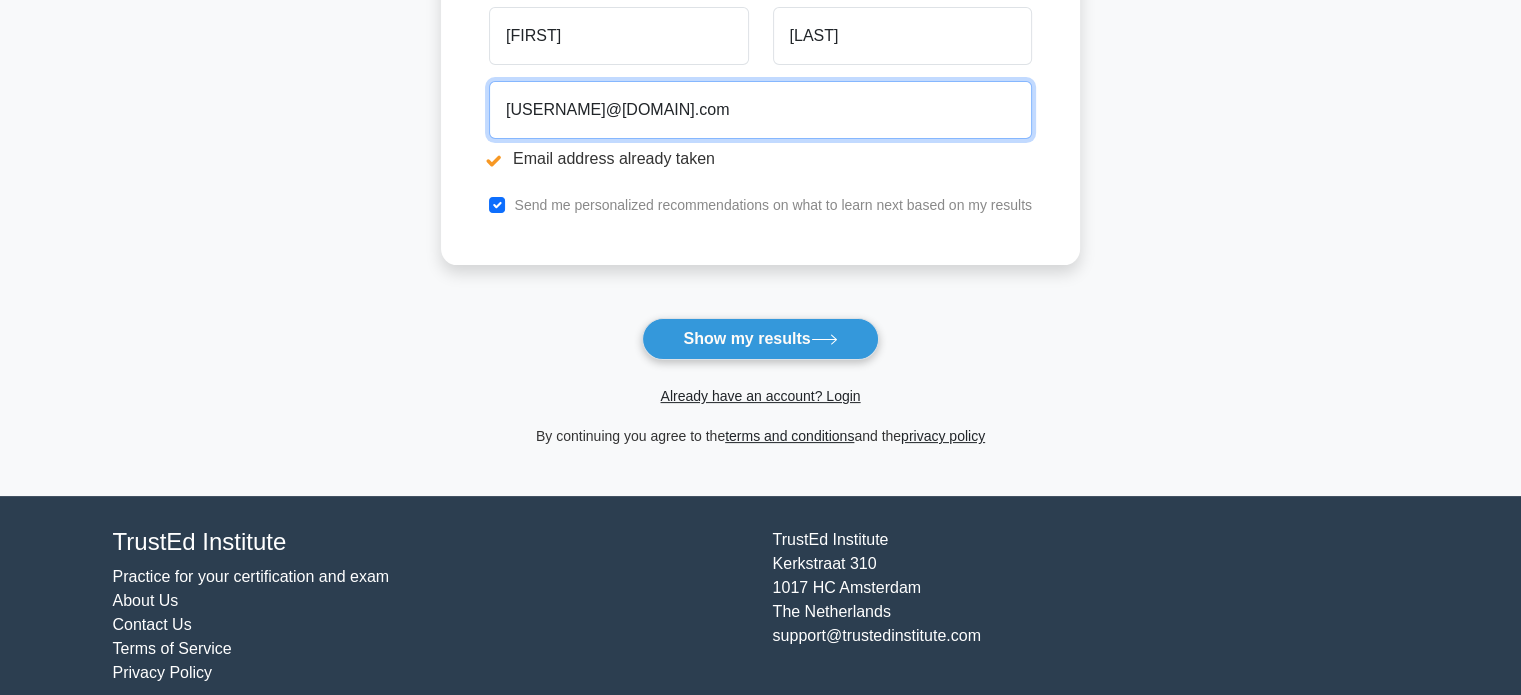 type on "[USERNAME]@[DOMAIN].com" 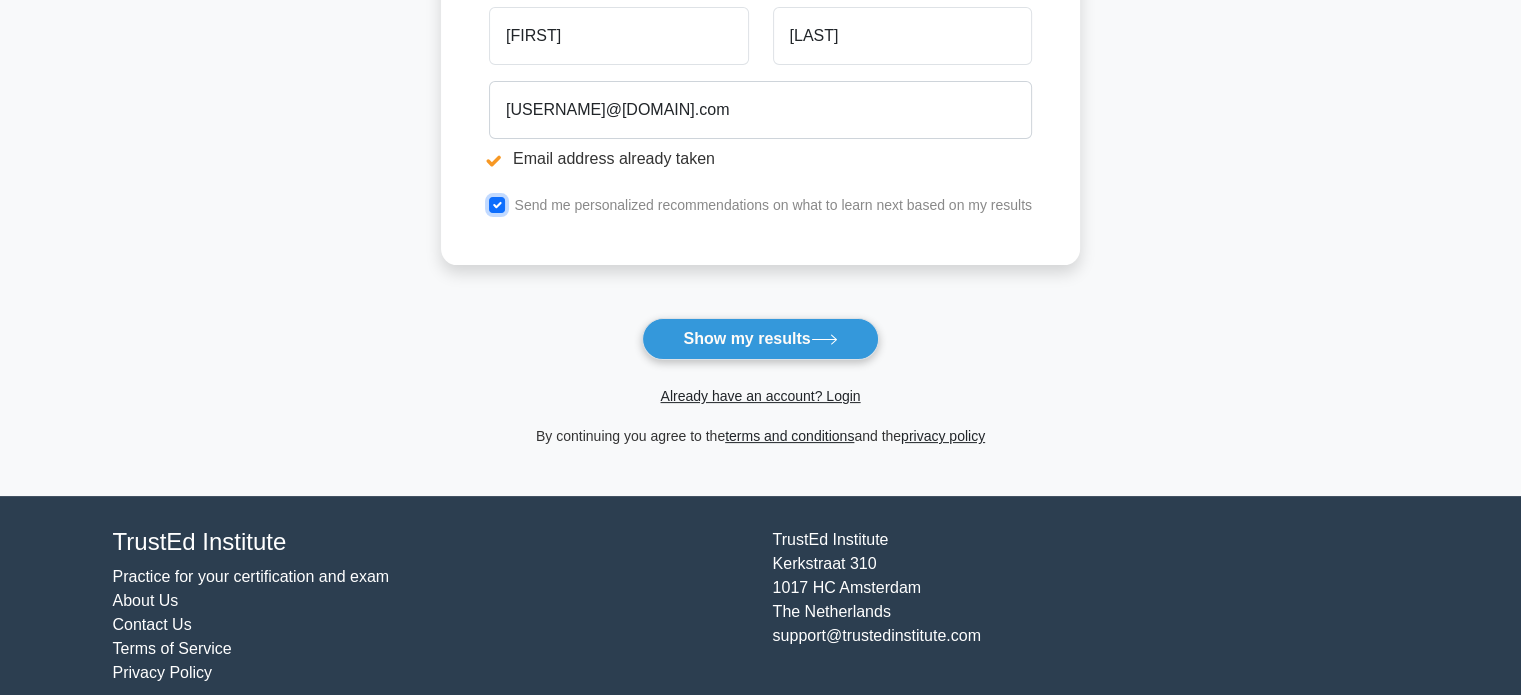 click at bounding box center (497, 205) 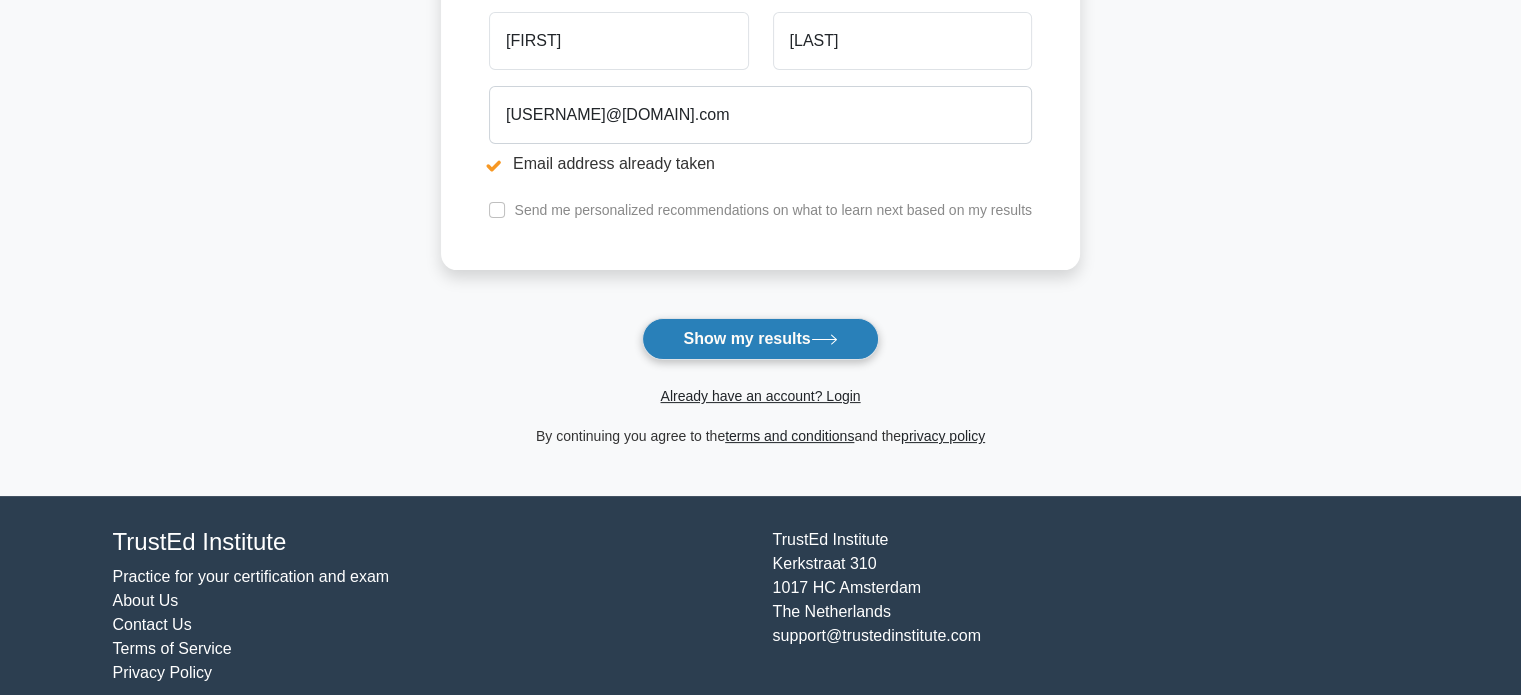 click on "Show my results" at bounding box center (760, 339) 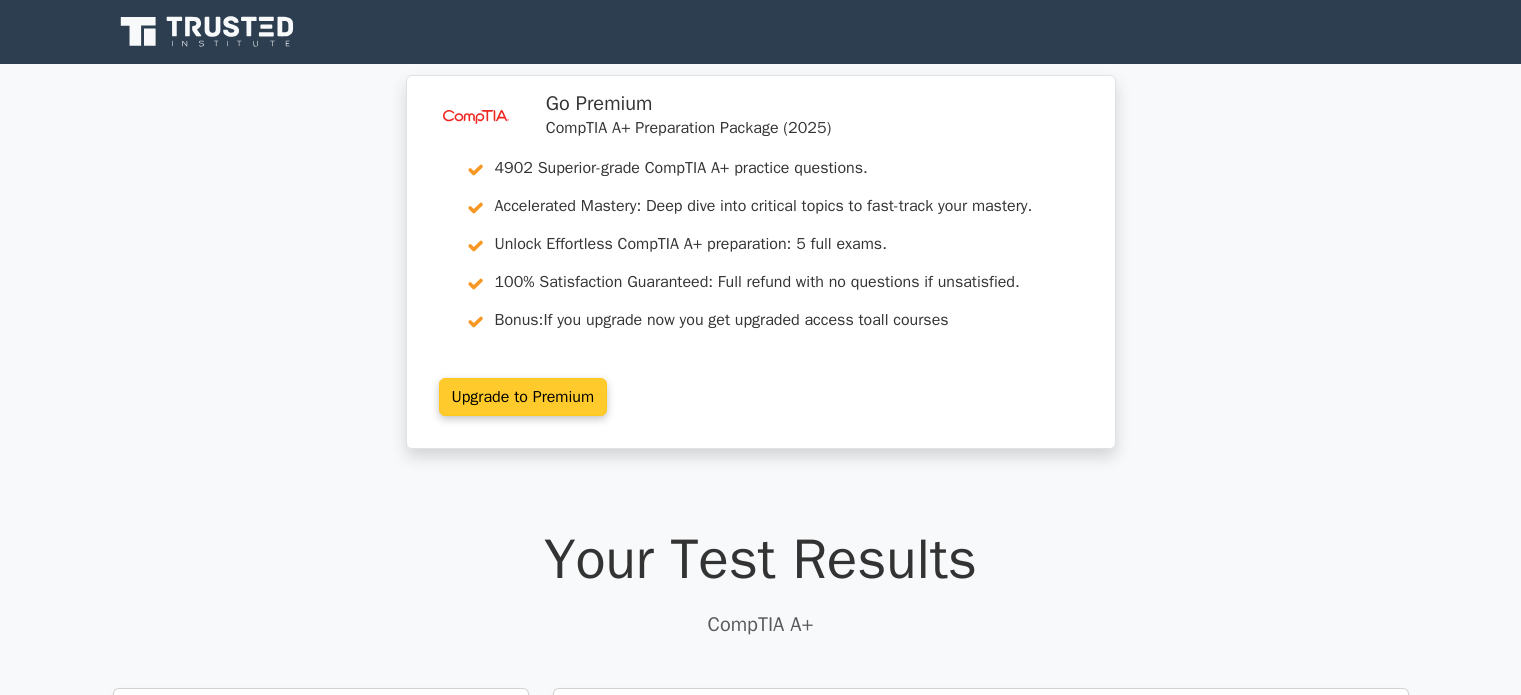 scroll, scrollTop: 0, scrollLeft: 0, axis: both 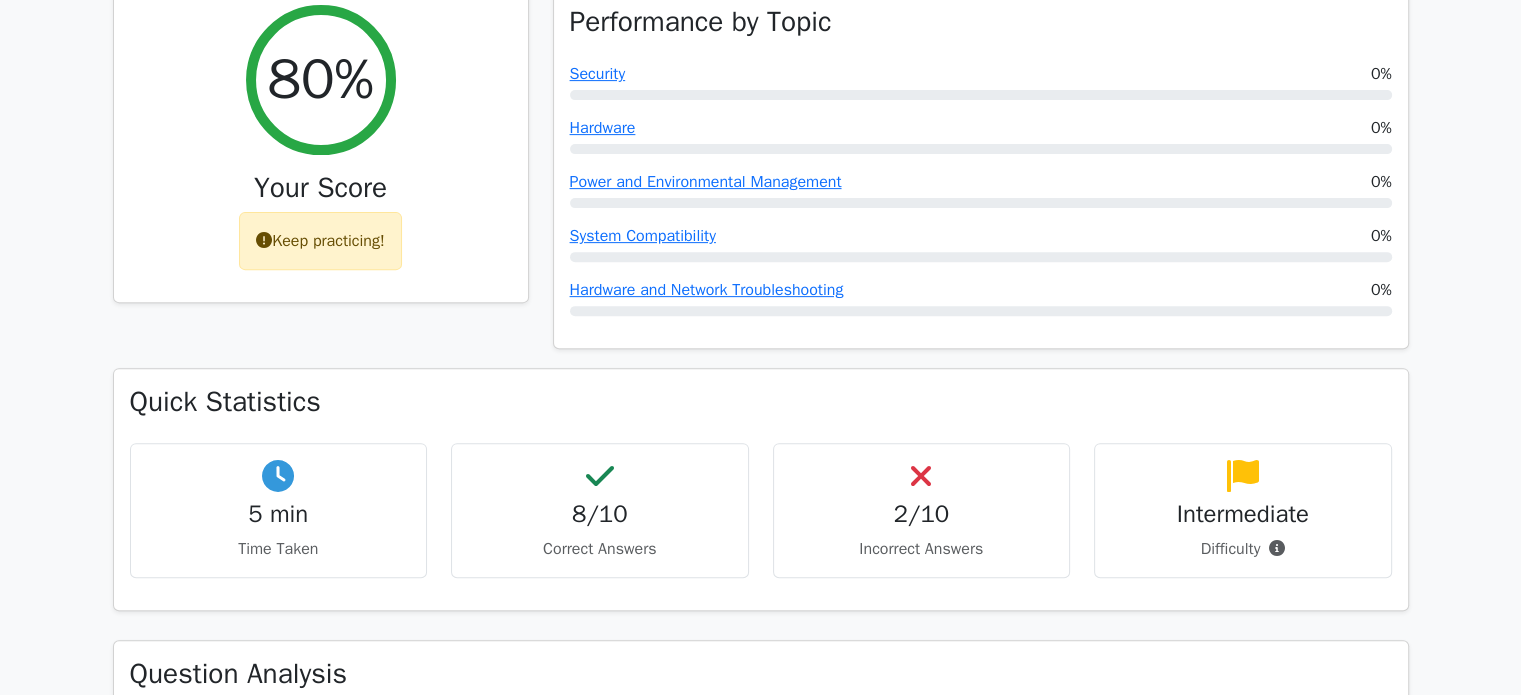 click at bounding box center [921, 476] 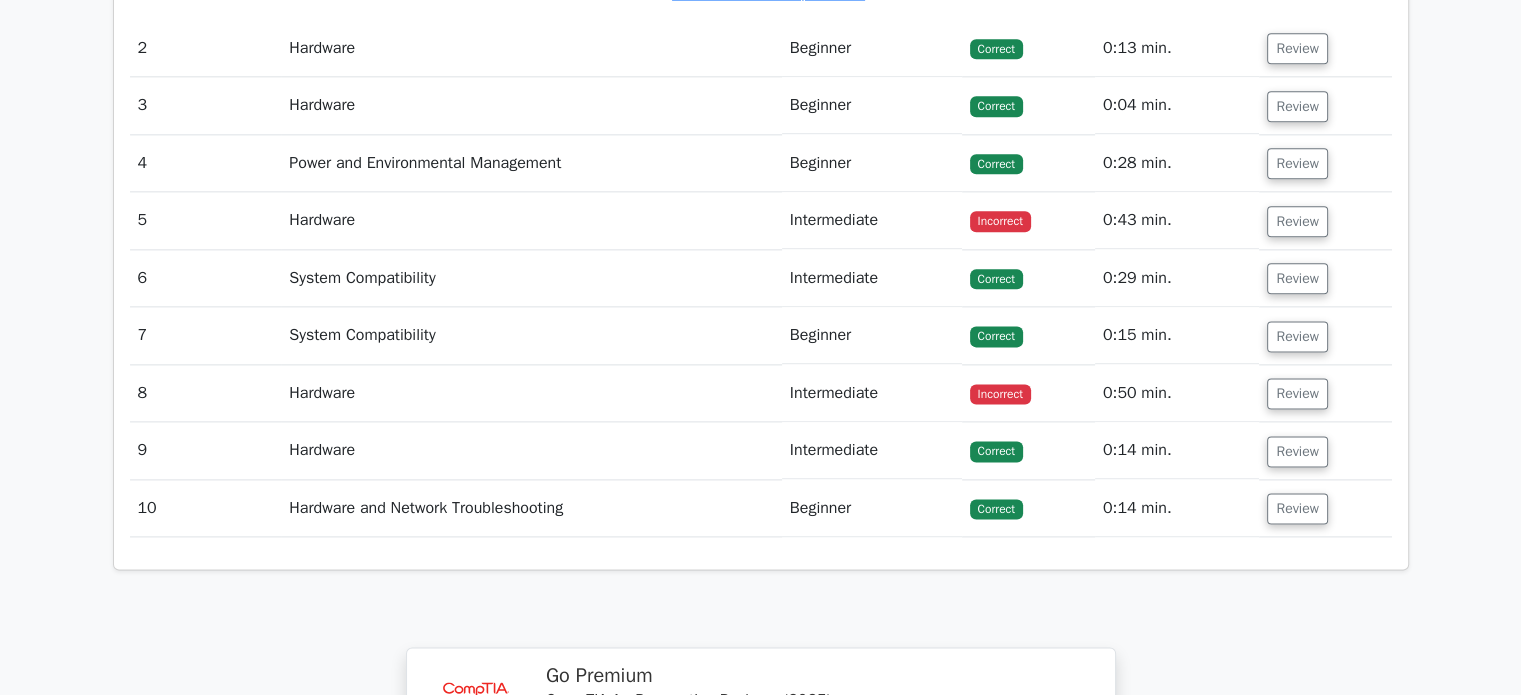 scroll, scrollTop: 2576, scrollLeft: 0, axis: vertical 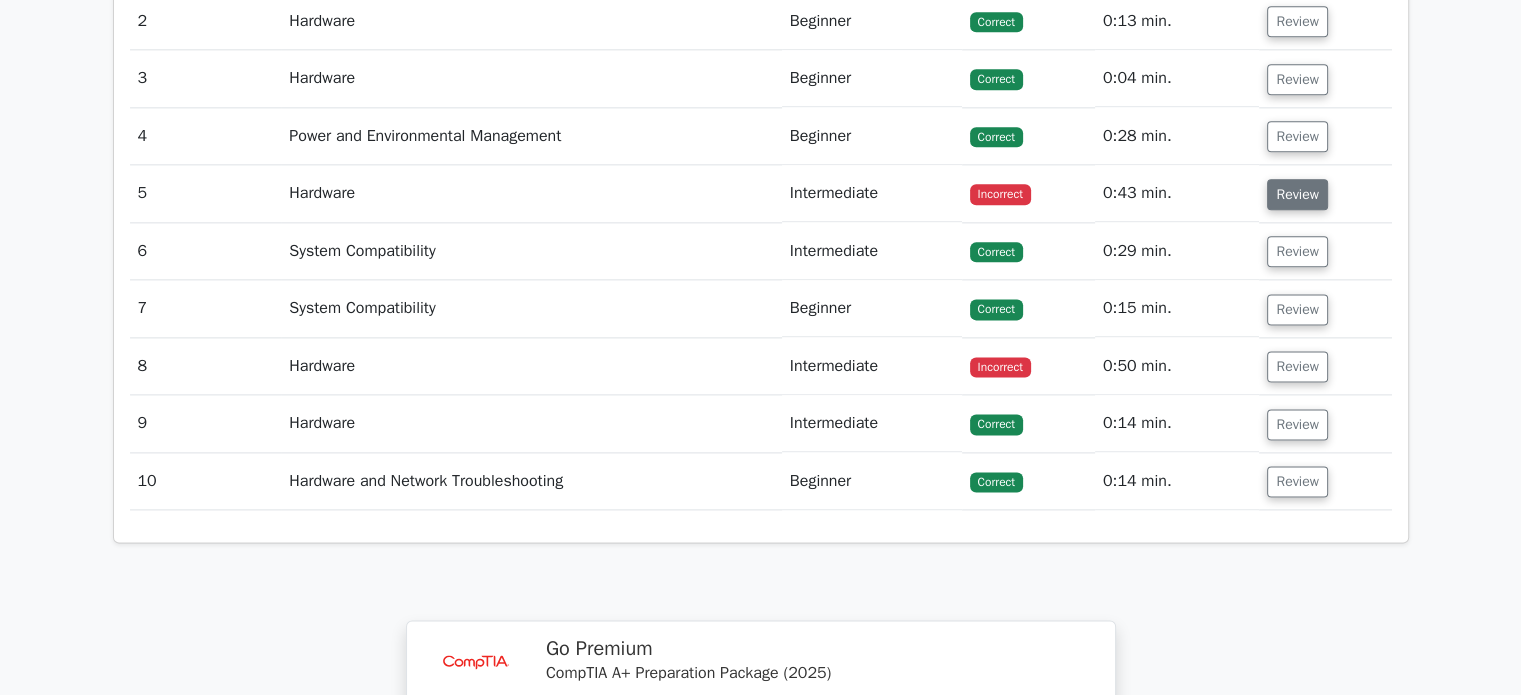 click on "Review" at bounding box center (1297, 194) 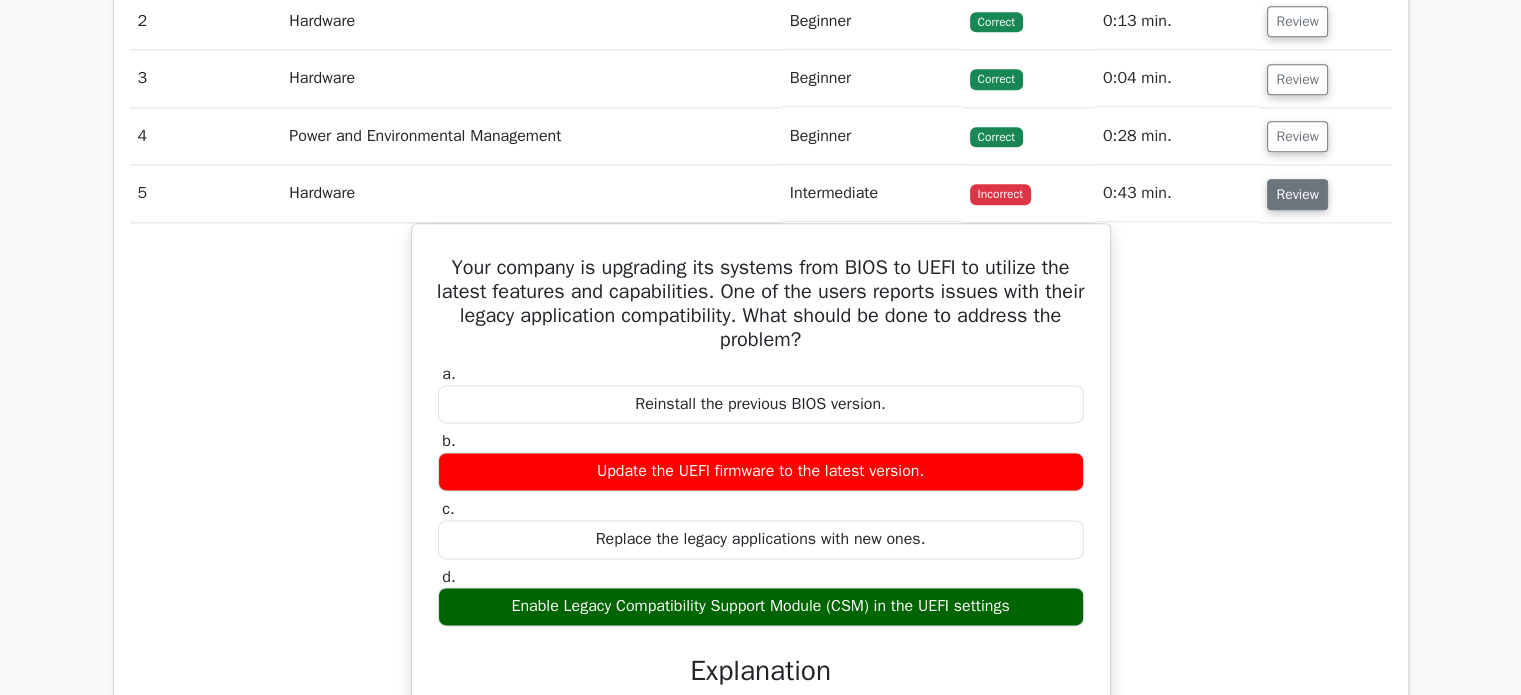 click on "Review" at bounding box center (1297, 194) 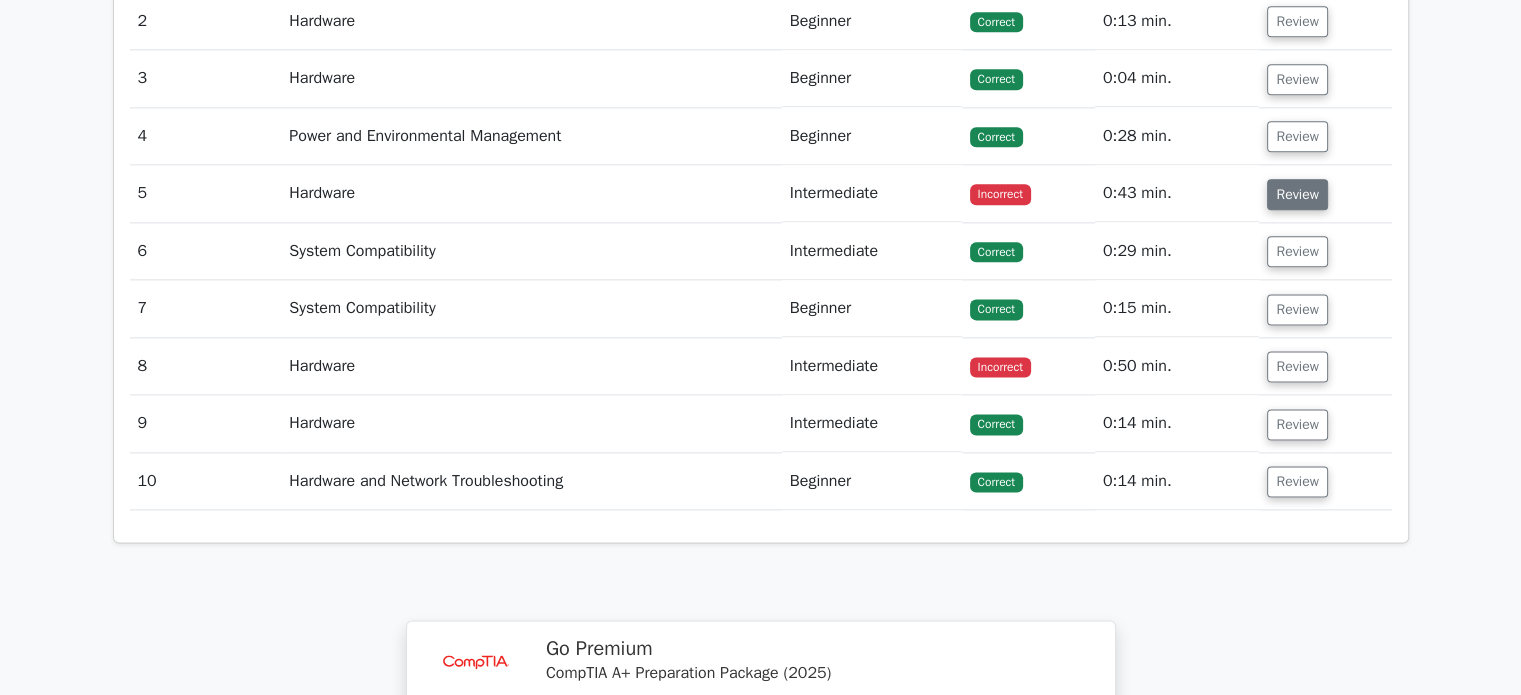 click on "Review" at bounding box center (1297, 194) 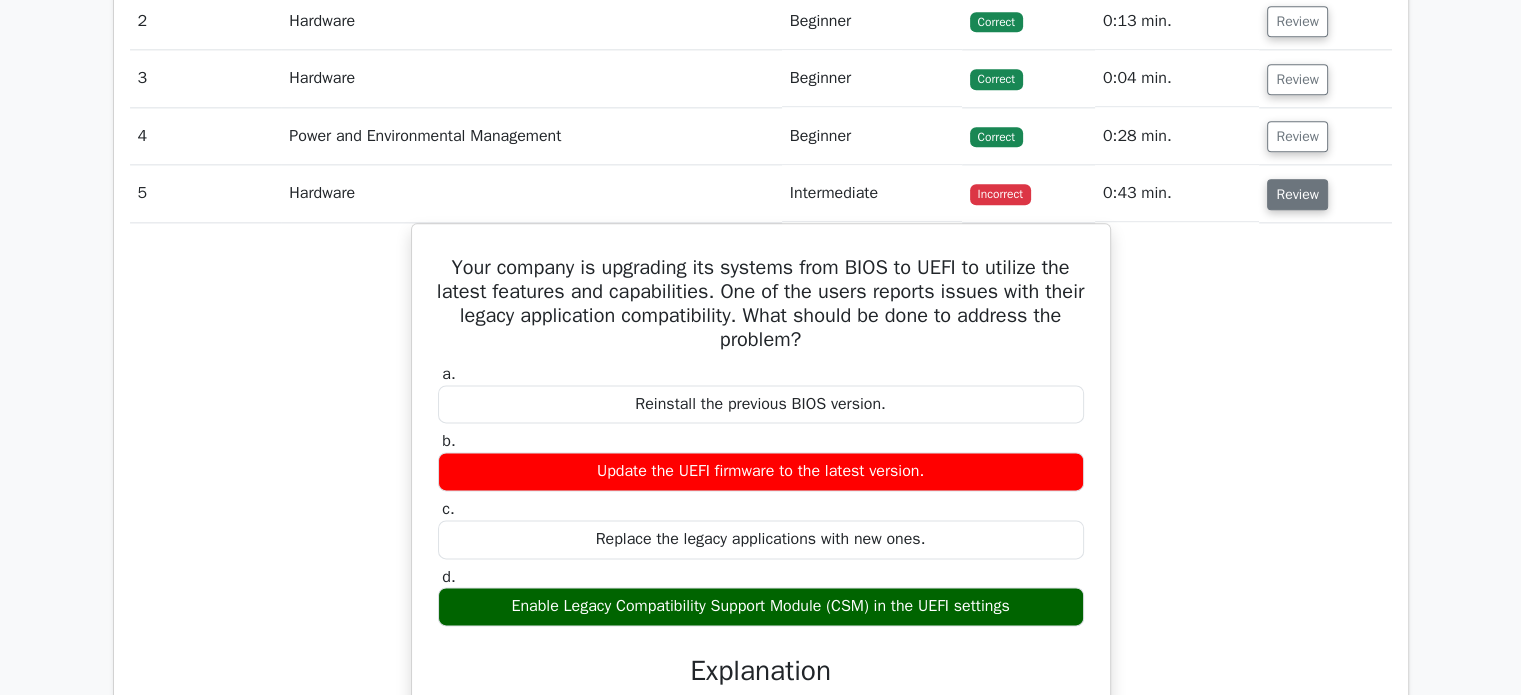 click on "Review" at bounding box center [1297, 194] 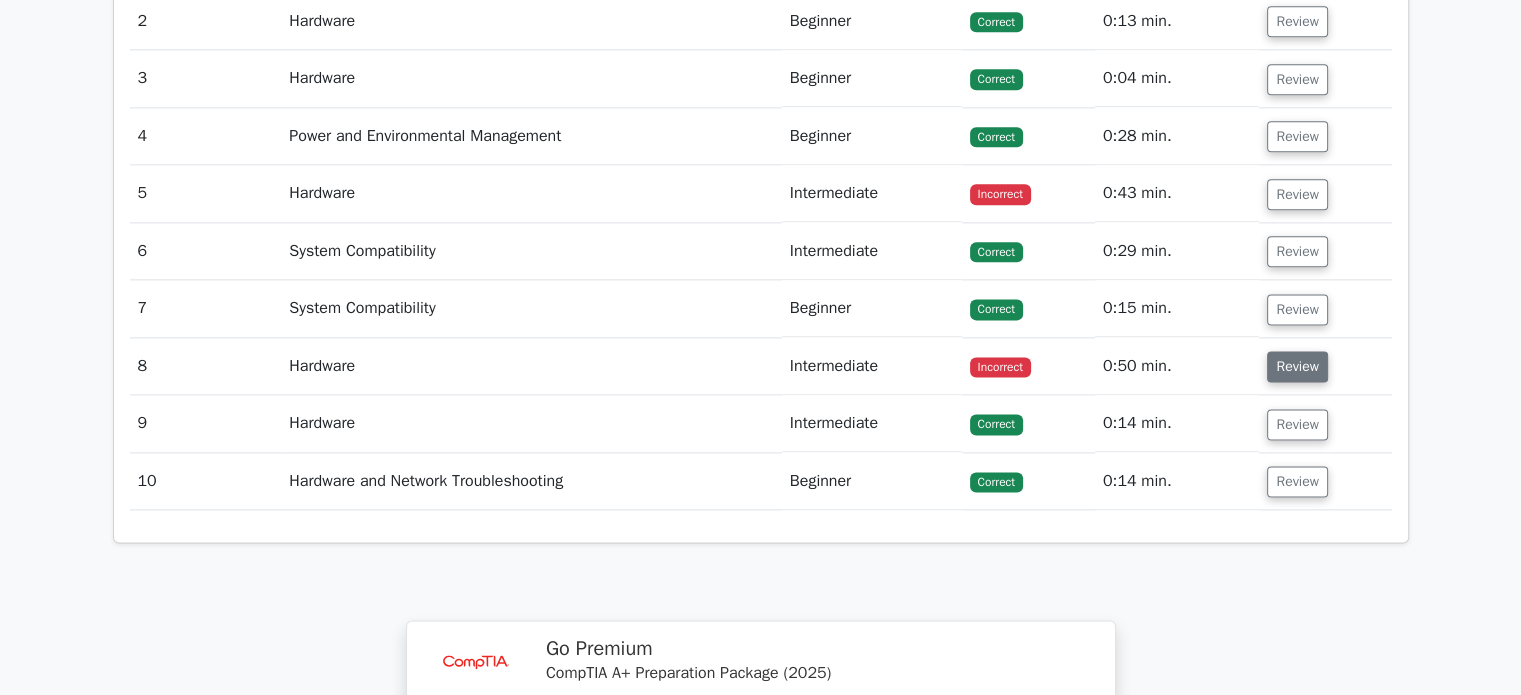 click on "Review" at bounding box center [1297, 366] 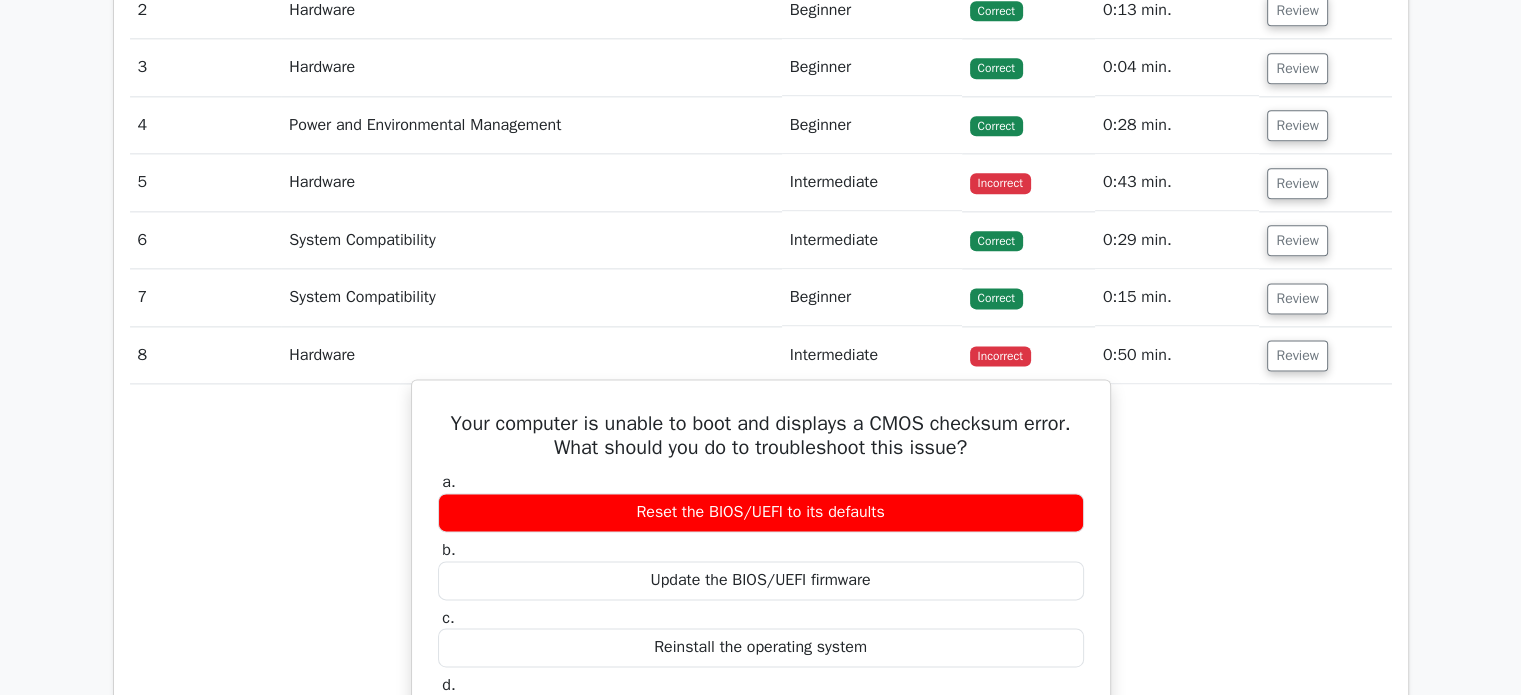 scroll, scrollTop: 2576, scrollLeft: 0, axis: vertical 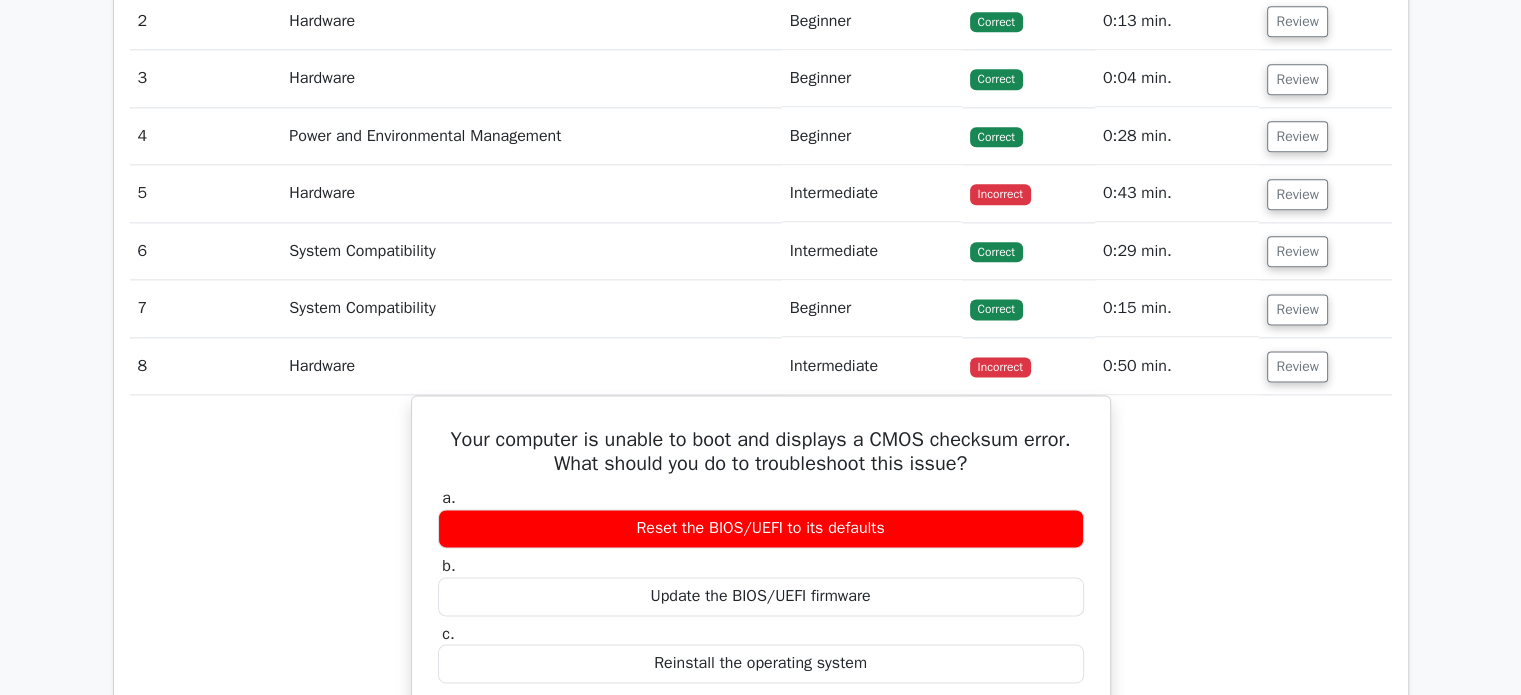 type 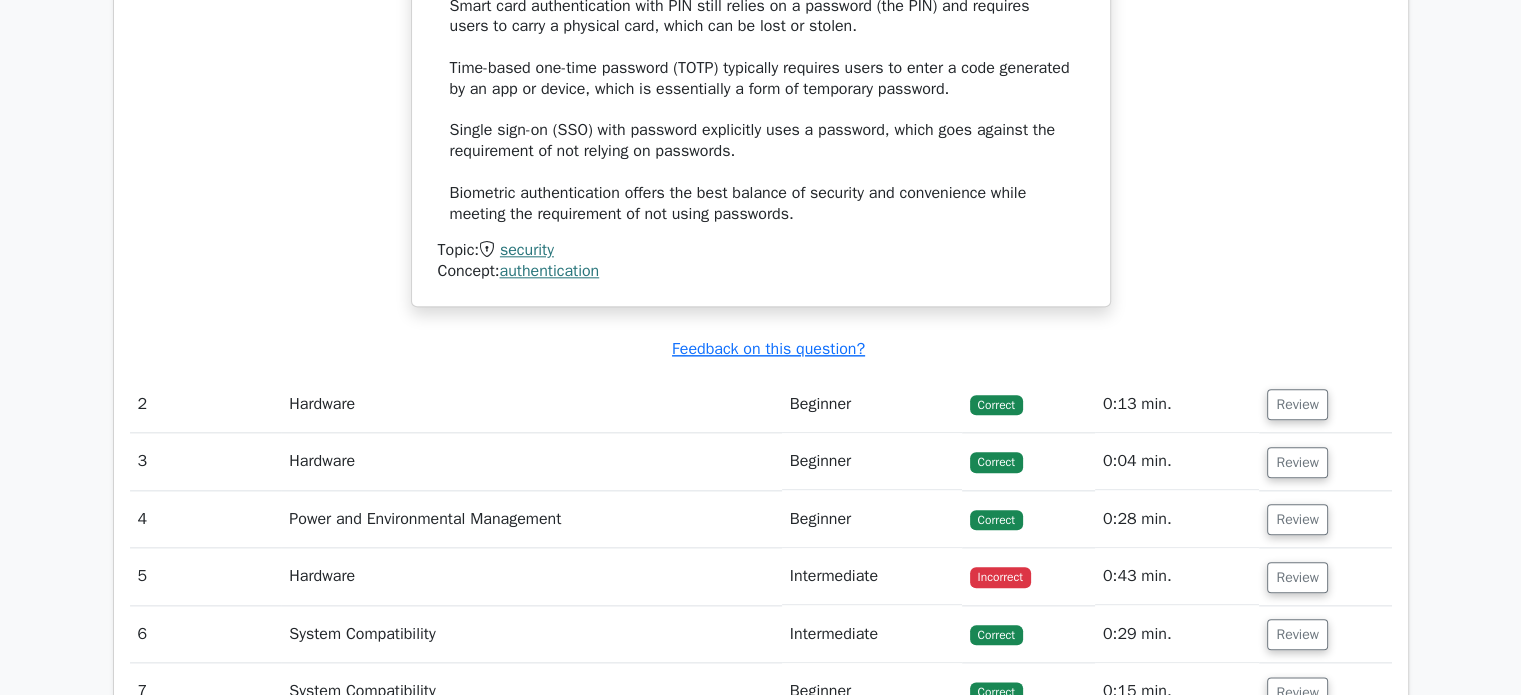 scroll, scrollTop: 2376, scrollLeft: 0, axis: vertical 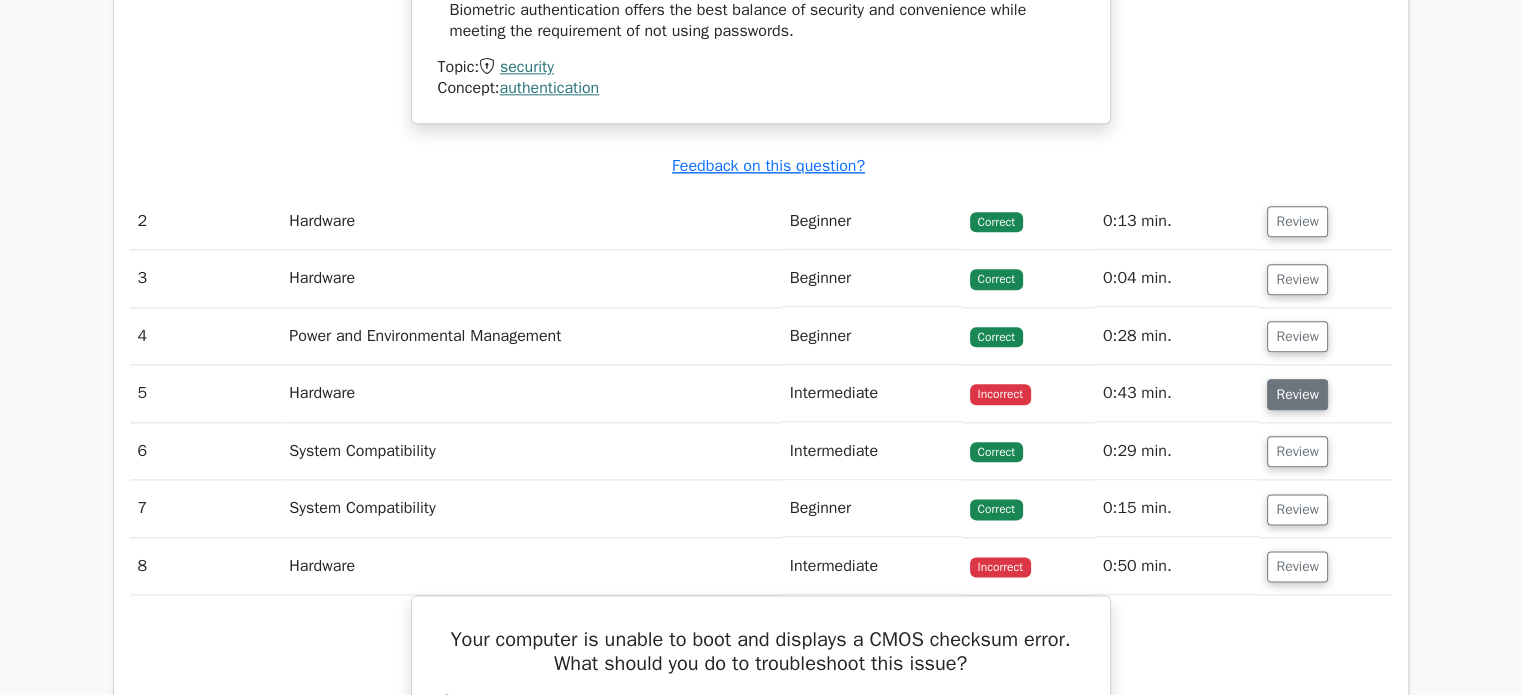 click on "Review" at bounding box center (1297, 394) 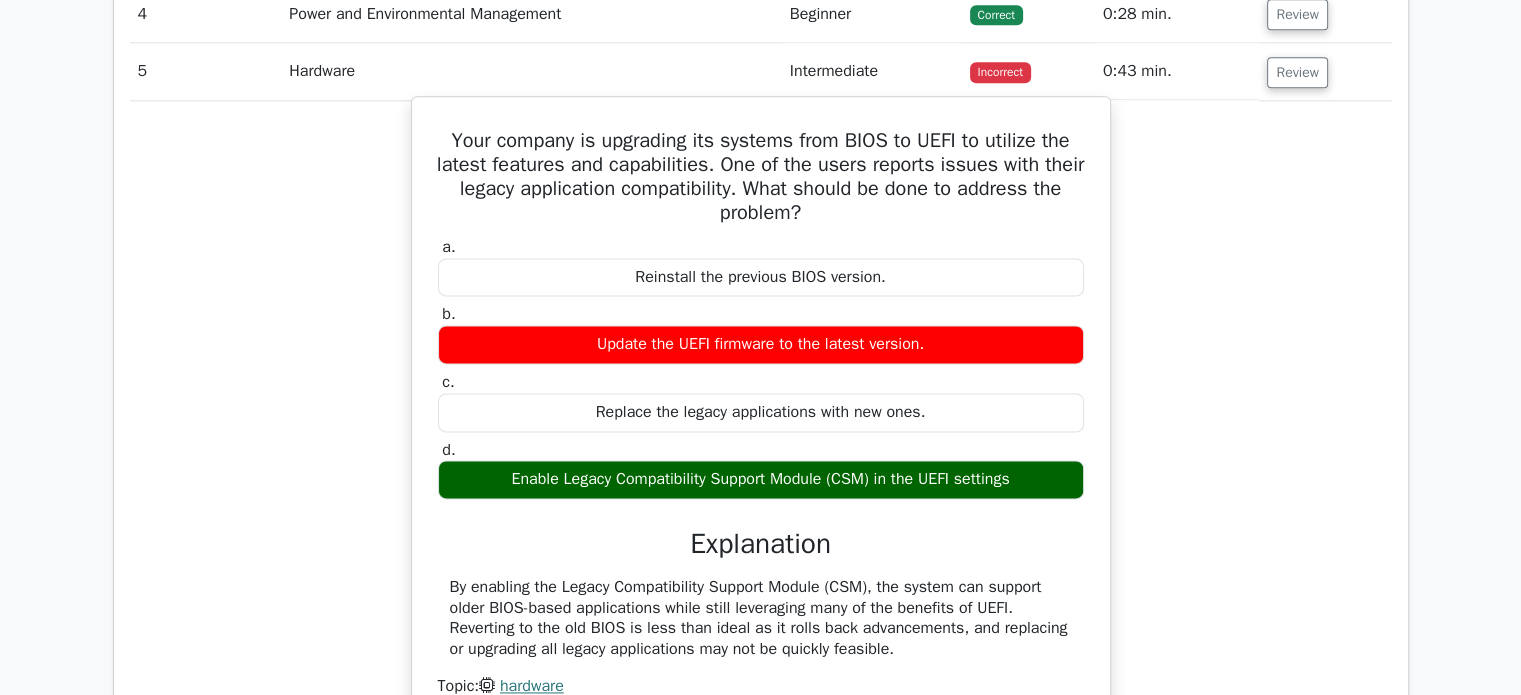 scroll, scrollTop: 2776, scrollLeft: 0, axis: vertical 